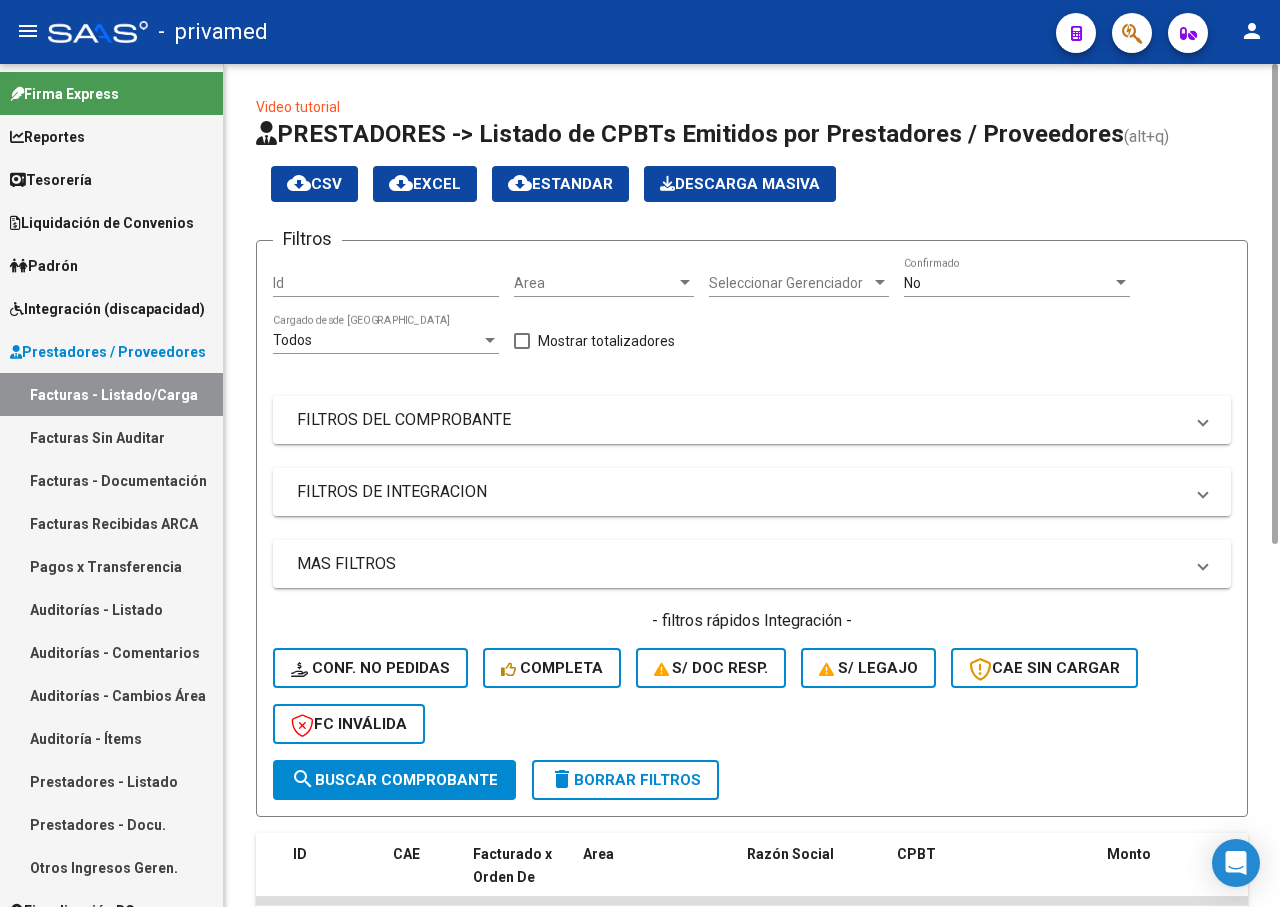 scroll, scrollTop: 0, scrollLeft: 0, axis: both 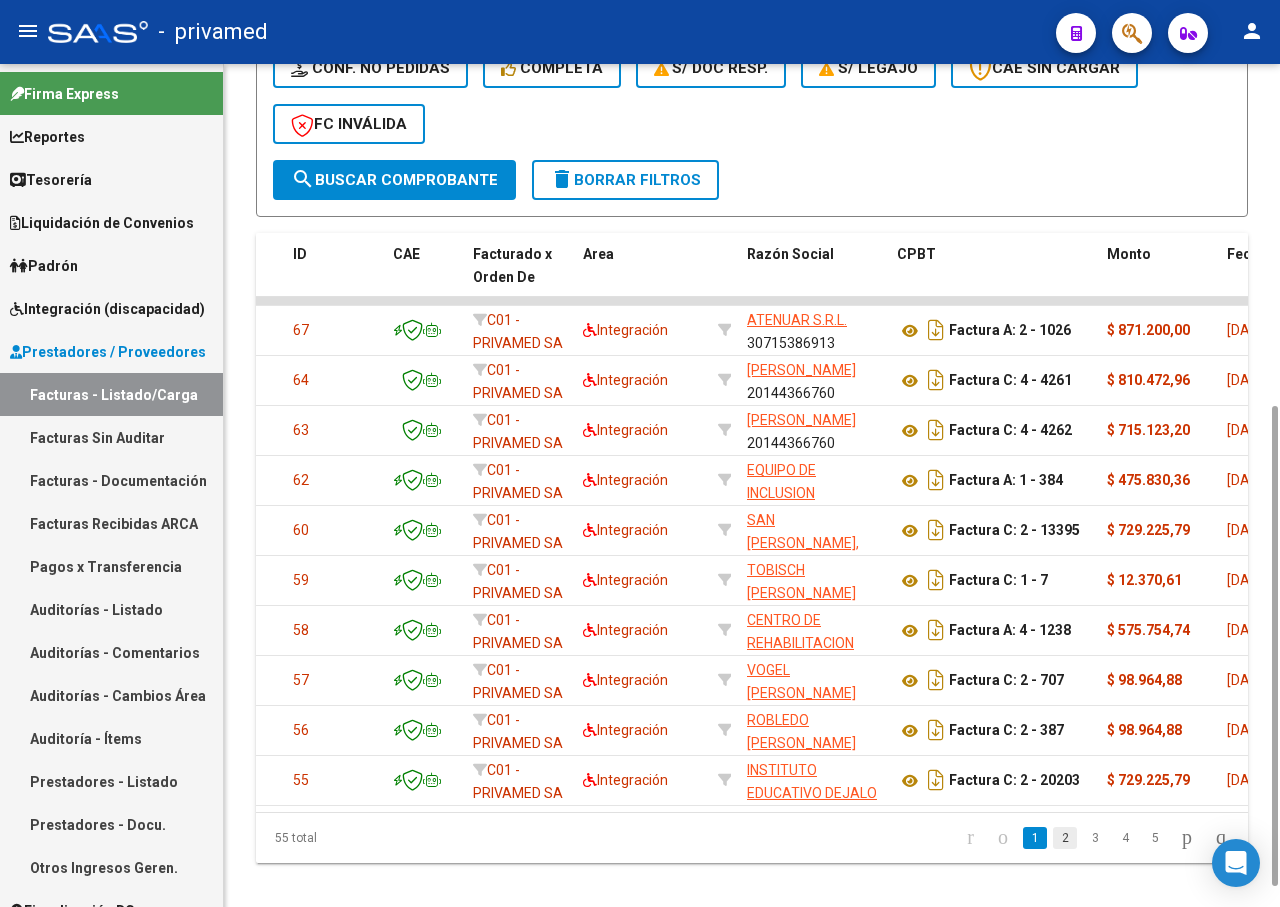click on "2" 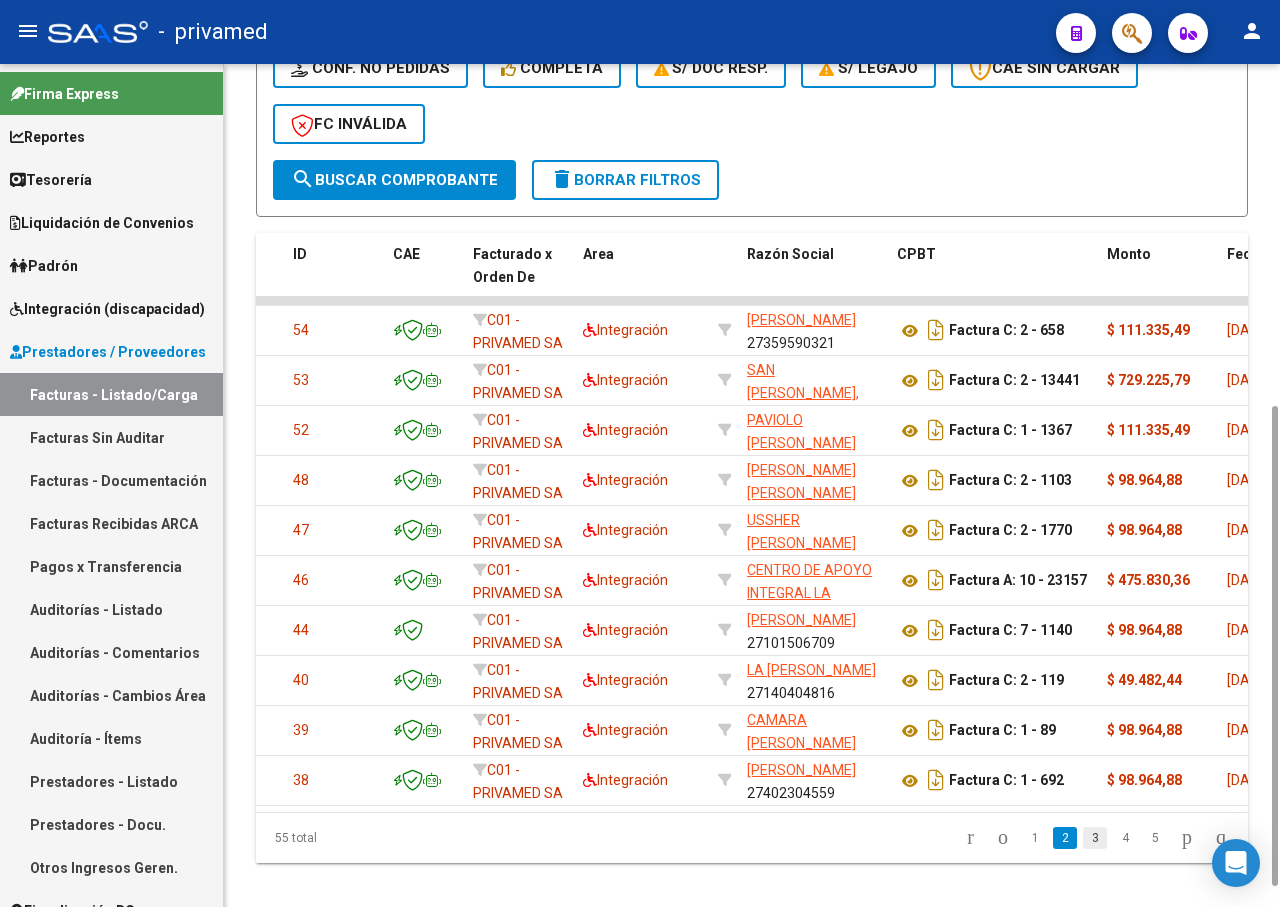 click on "3" 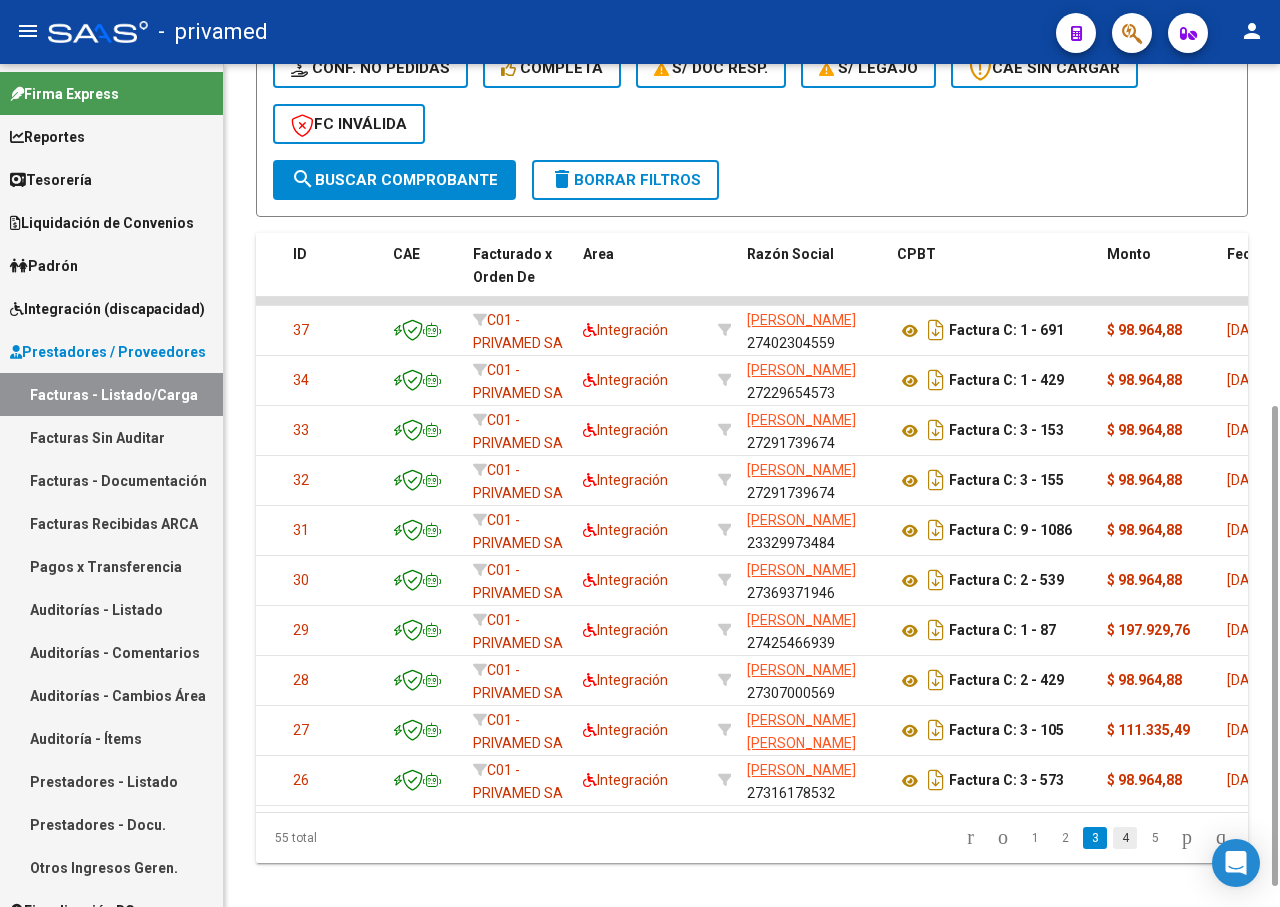 click on "4" 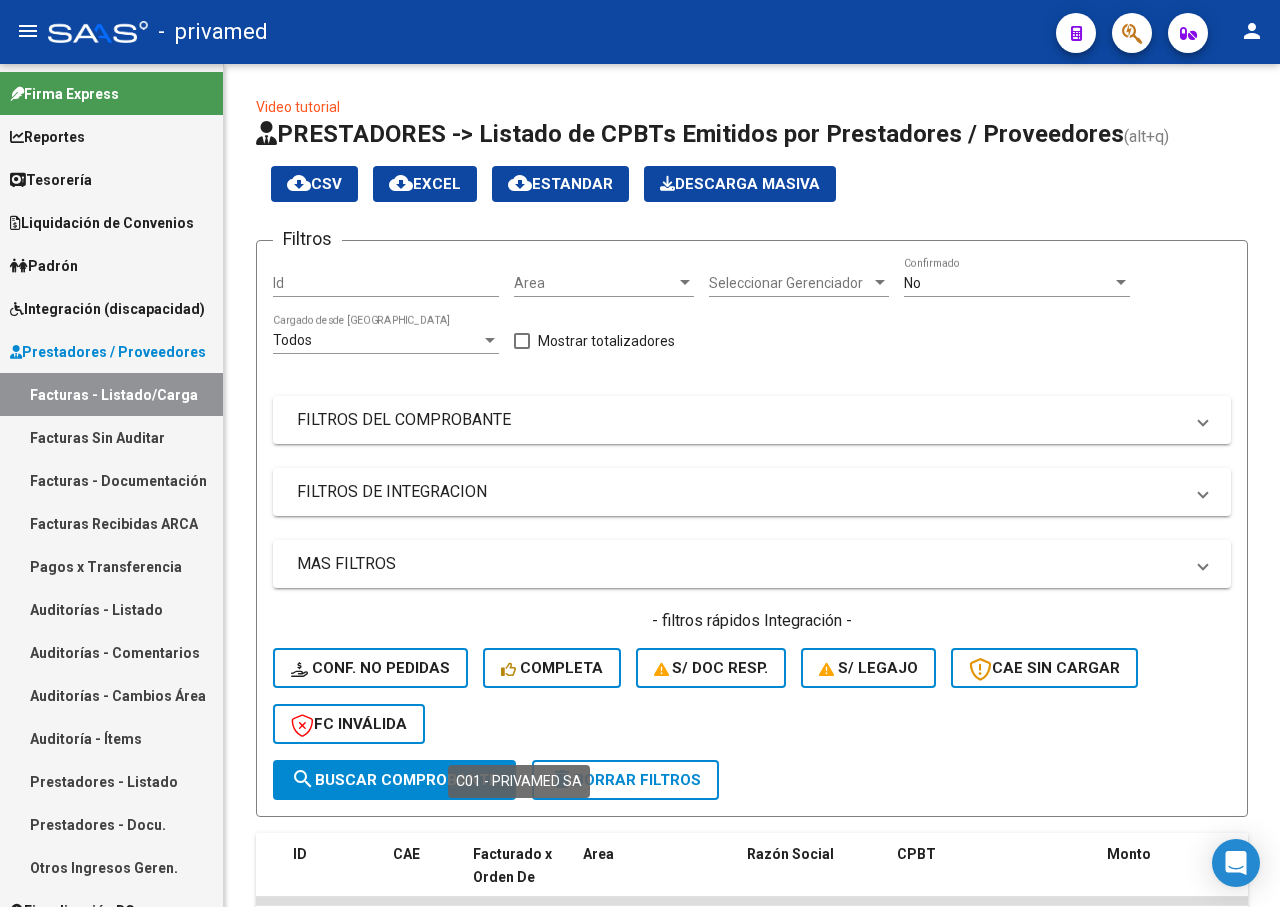 scroll, scrollTop: 600, scrollLeft: 0, axis: vertical 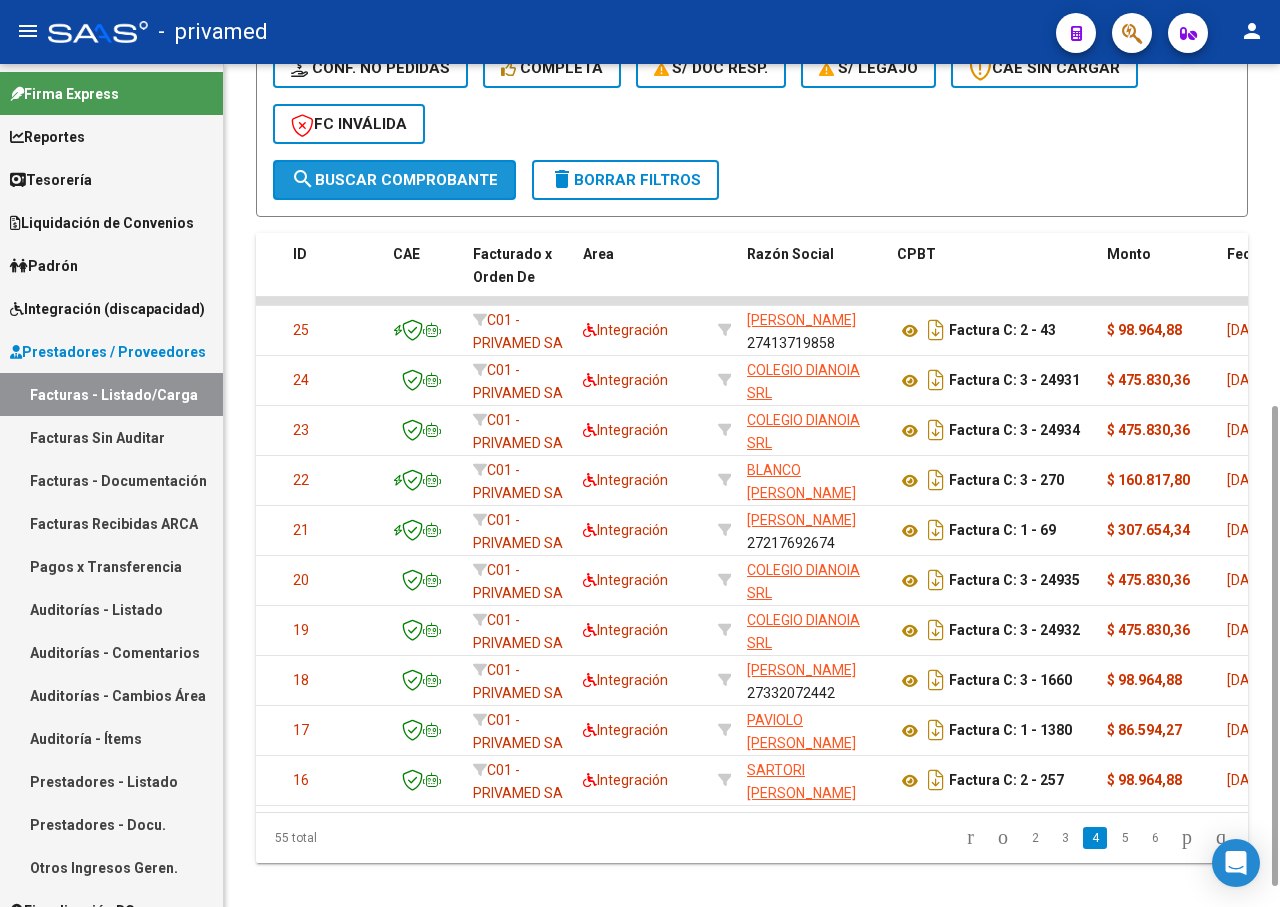 click on "search  Buscar Comprobante" 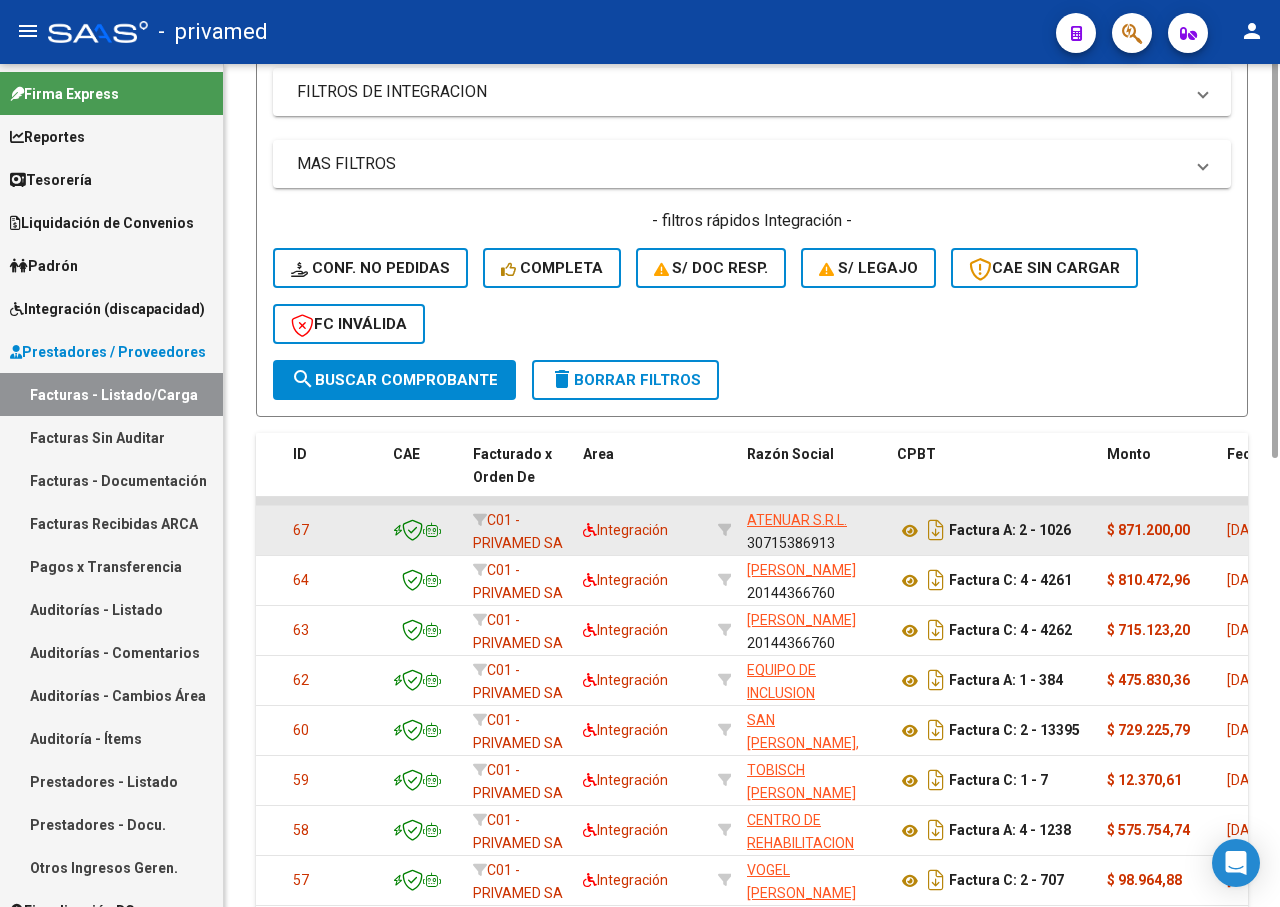 scroll, scrollTop: 0, scrollLeft: 0, axis: both 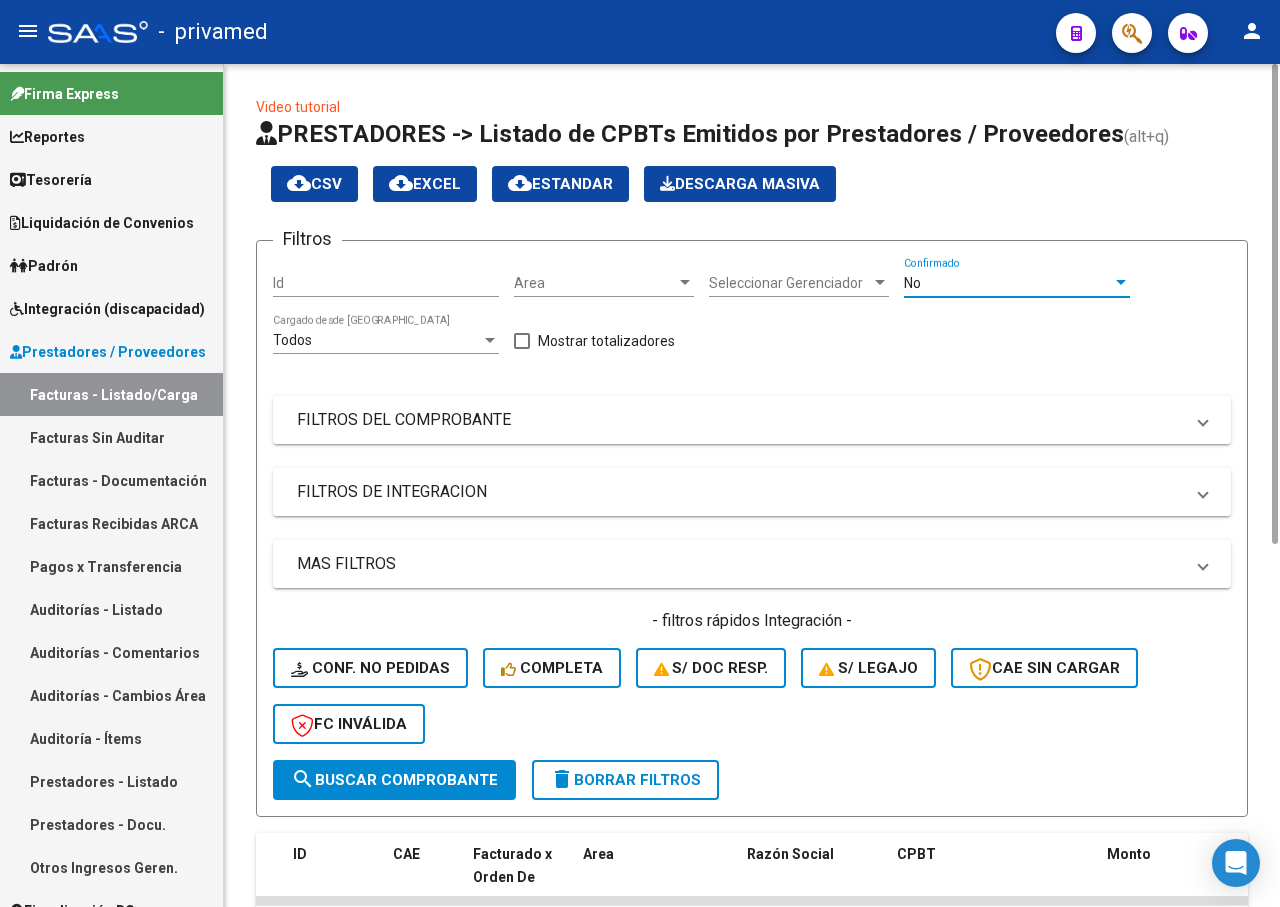 click at bounding box center [1121, 283] 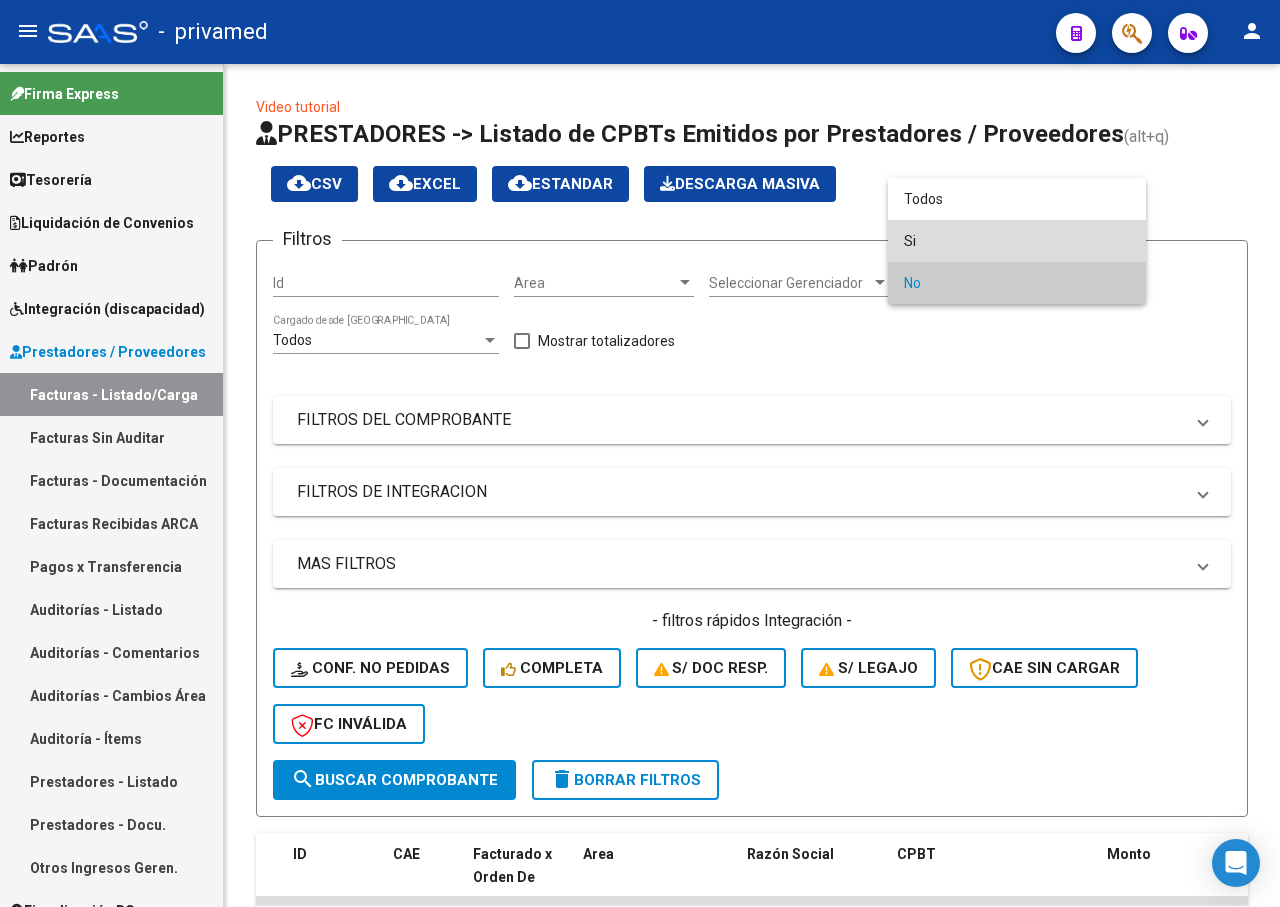 click on "Si" at bounding box center [1017, 241] 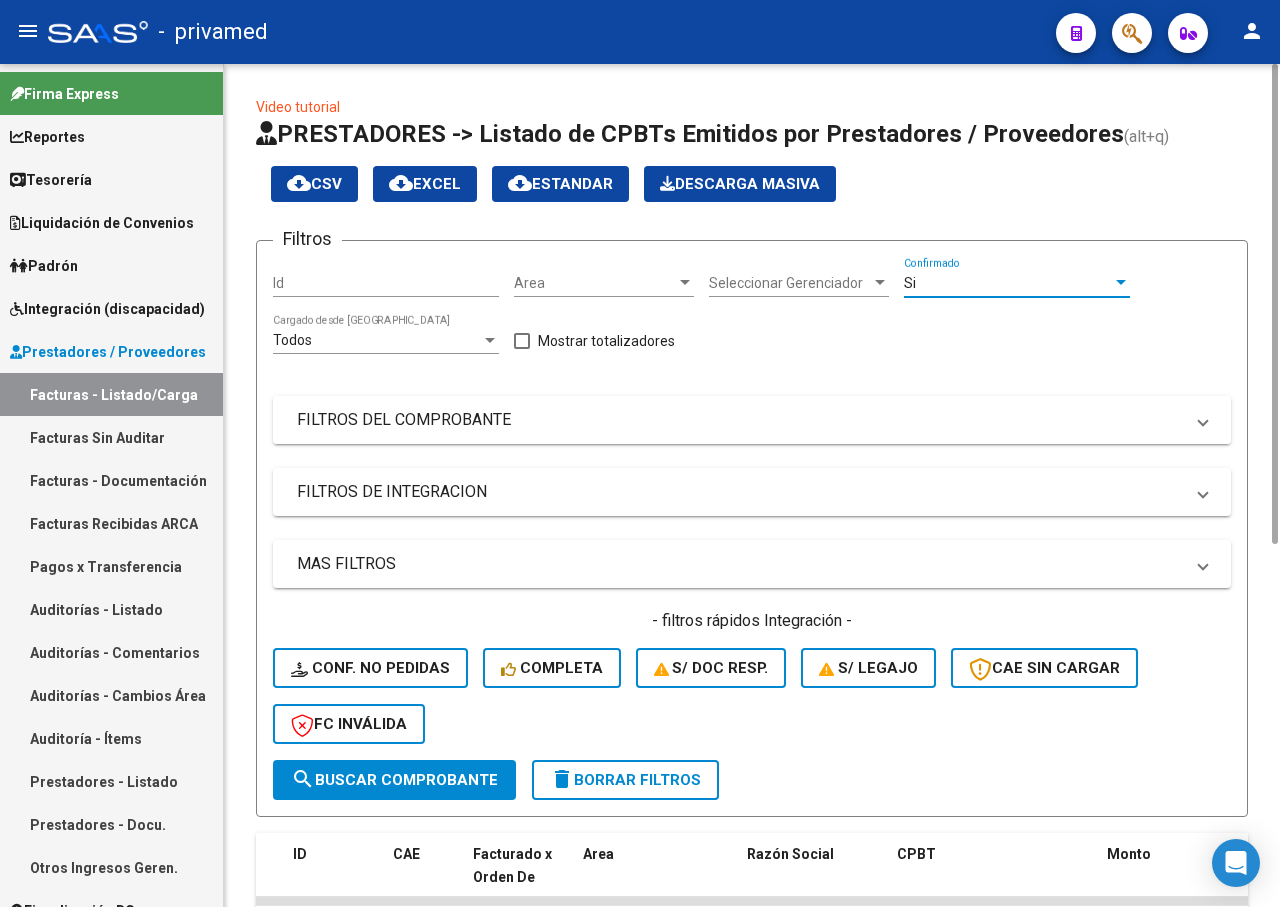 click at bounding box center (1203, 420) 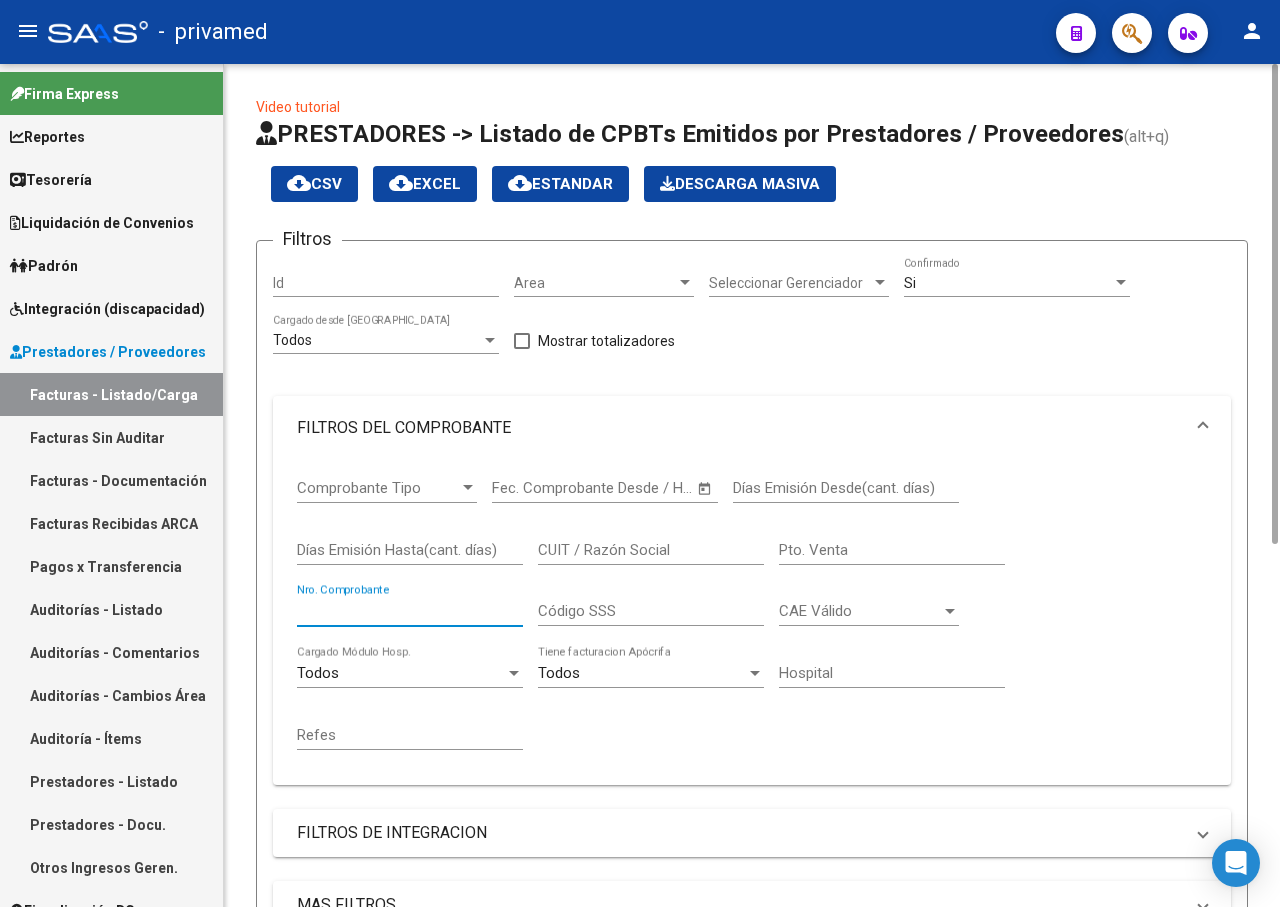 click on "Nro. Comprobante" at bounding box center (410, 611) 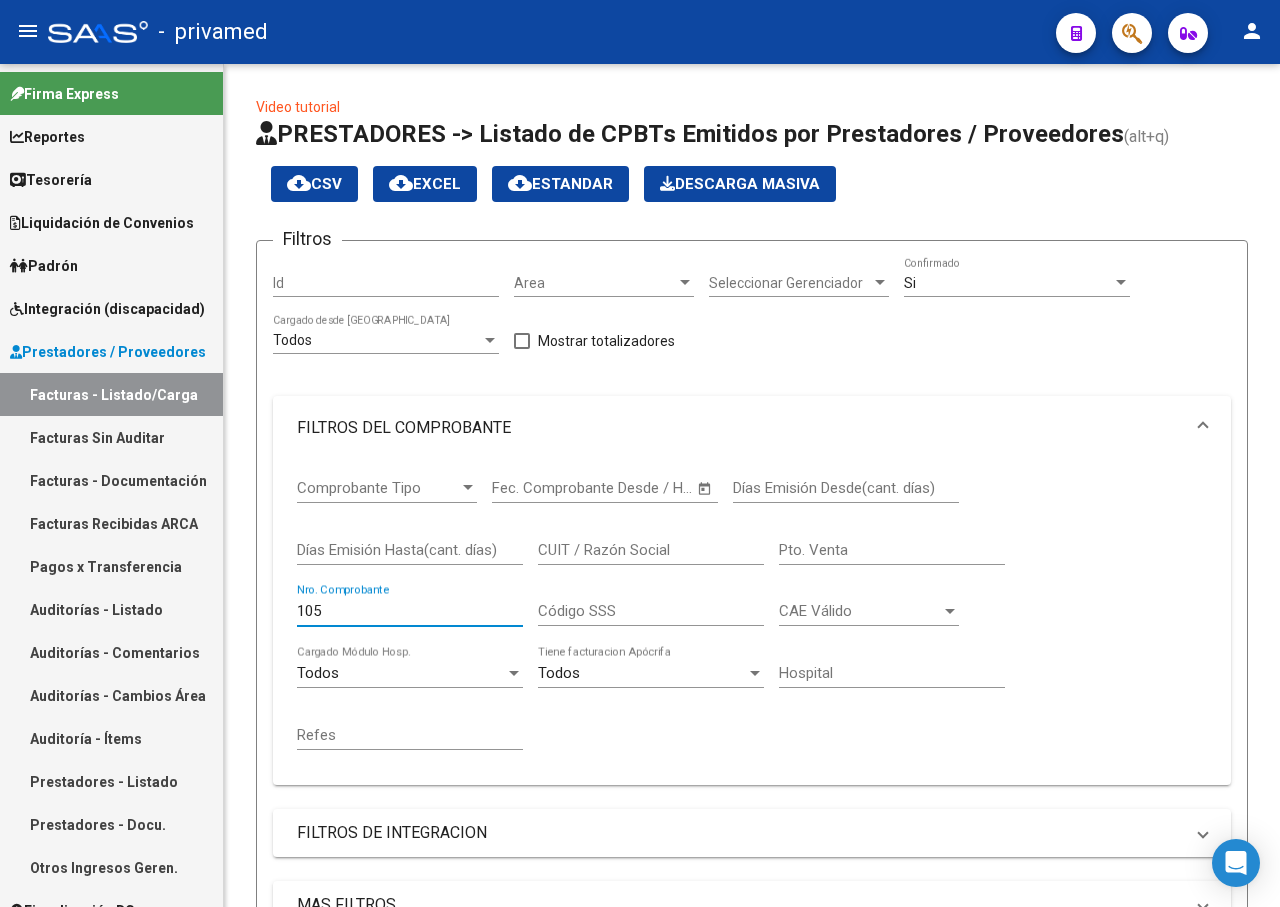 scroll, scrollTop: 600, scrollLeft: 0, axis: vertical 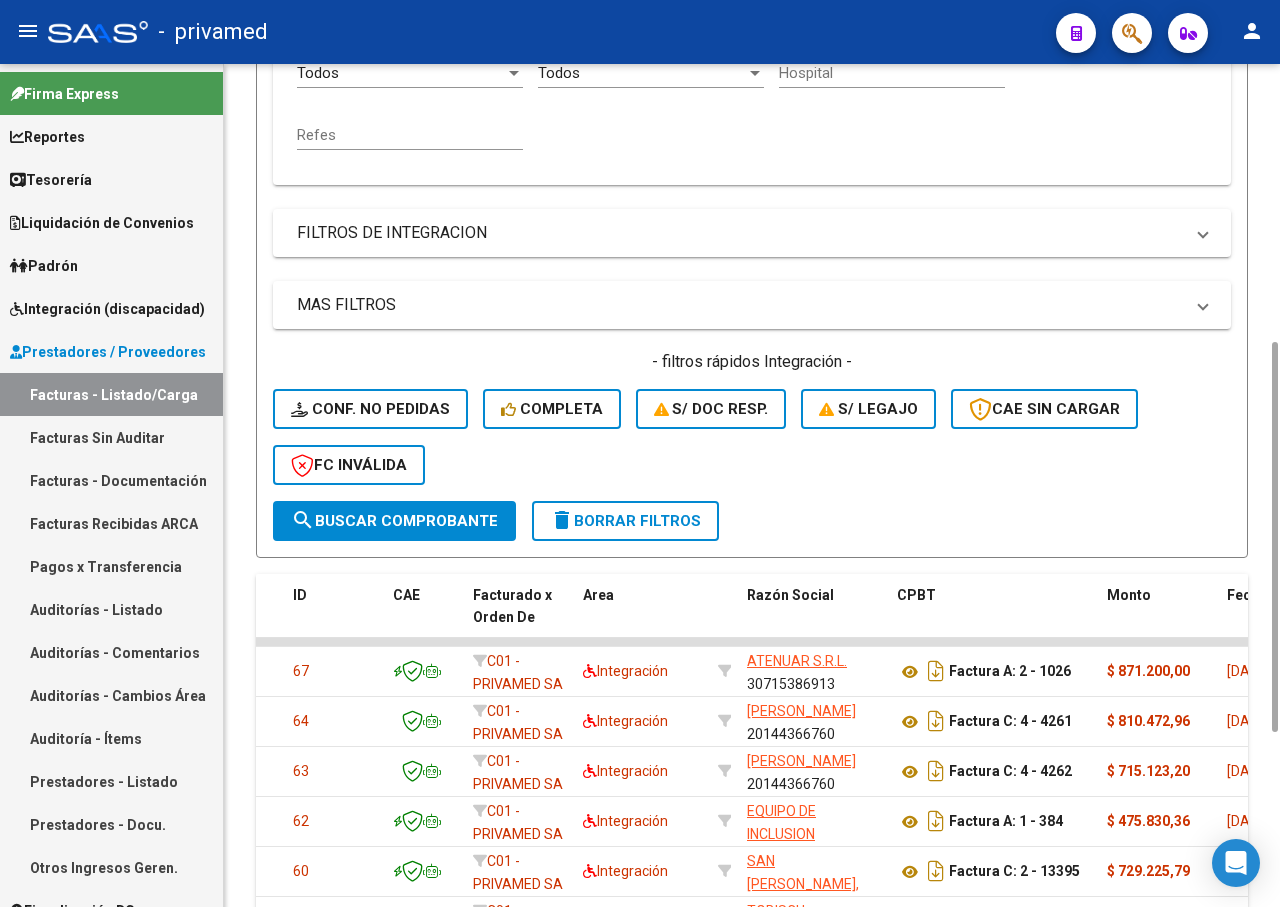 click on "search  Buscar Comprobante" 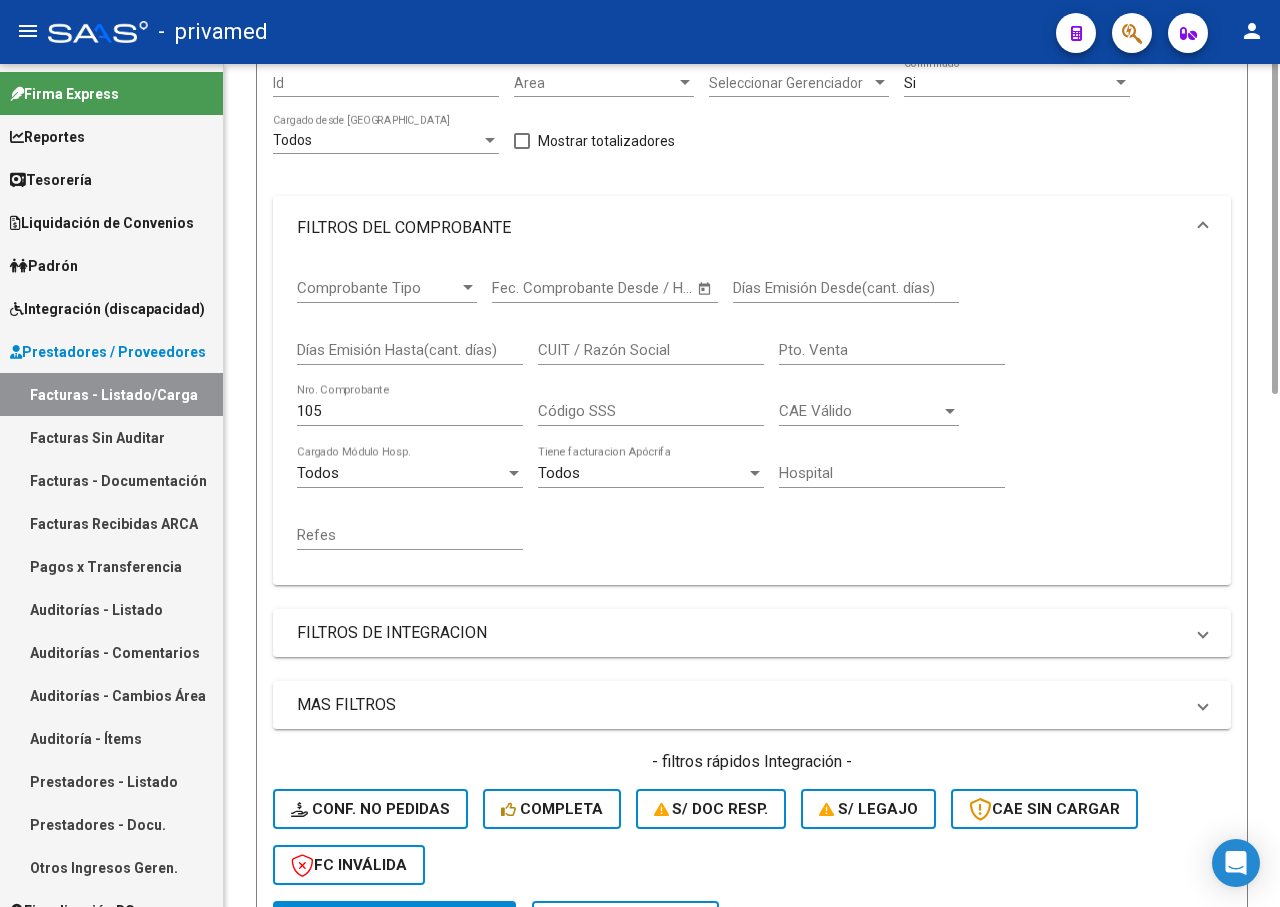 scroll, scrollTop: 0, scrollLeft: 0, axis: both 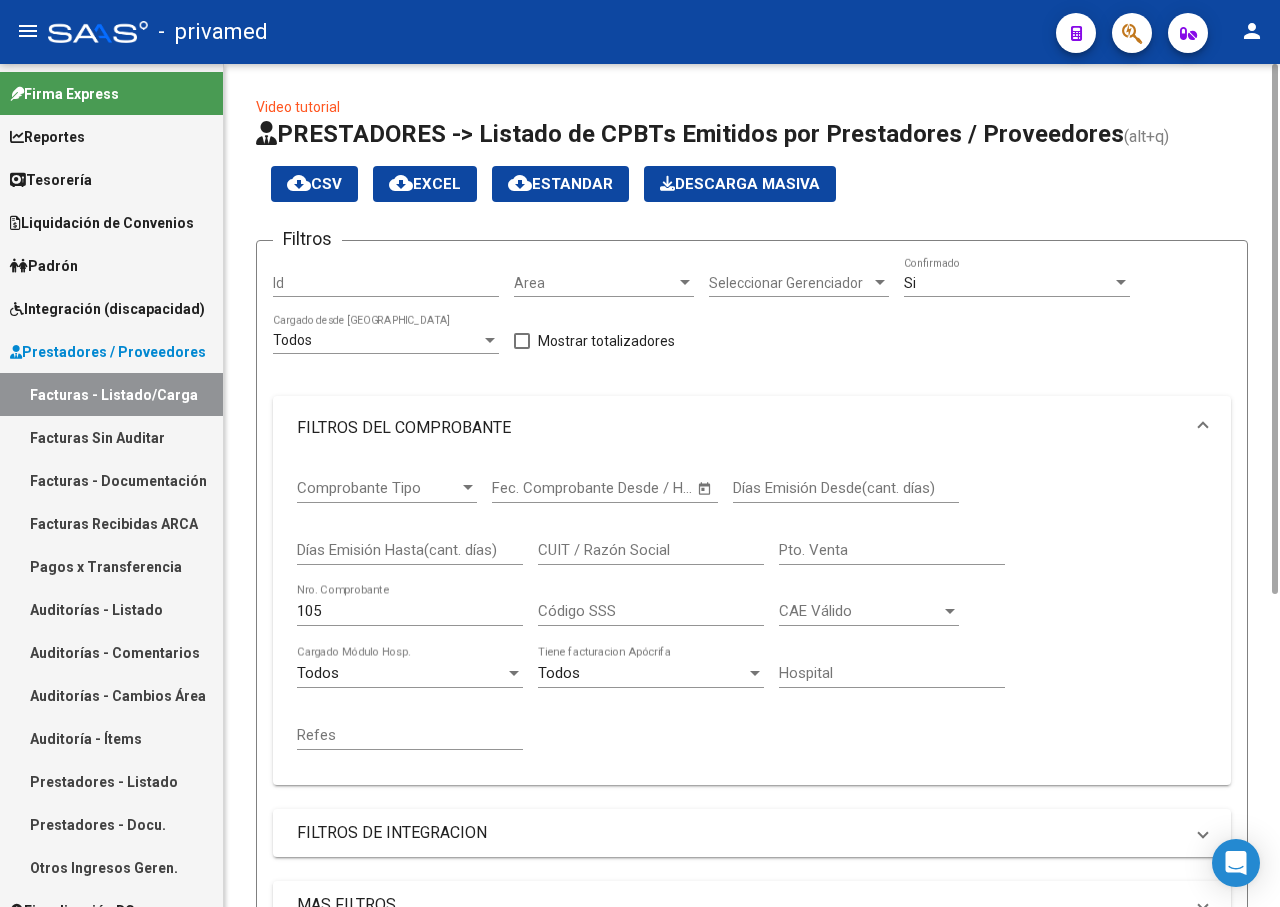click at bounding box center (1121, 283) 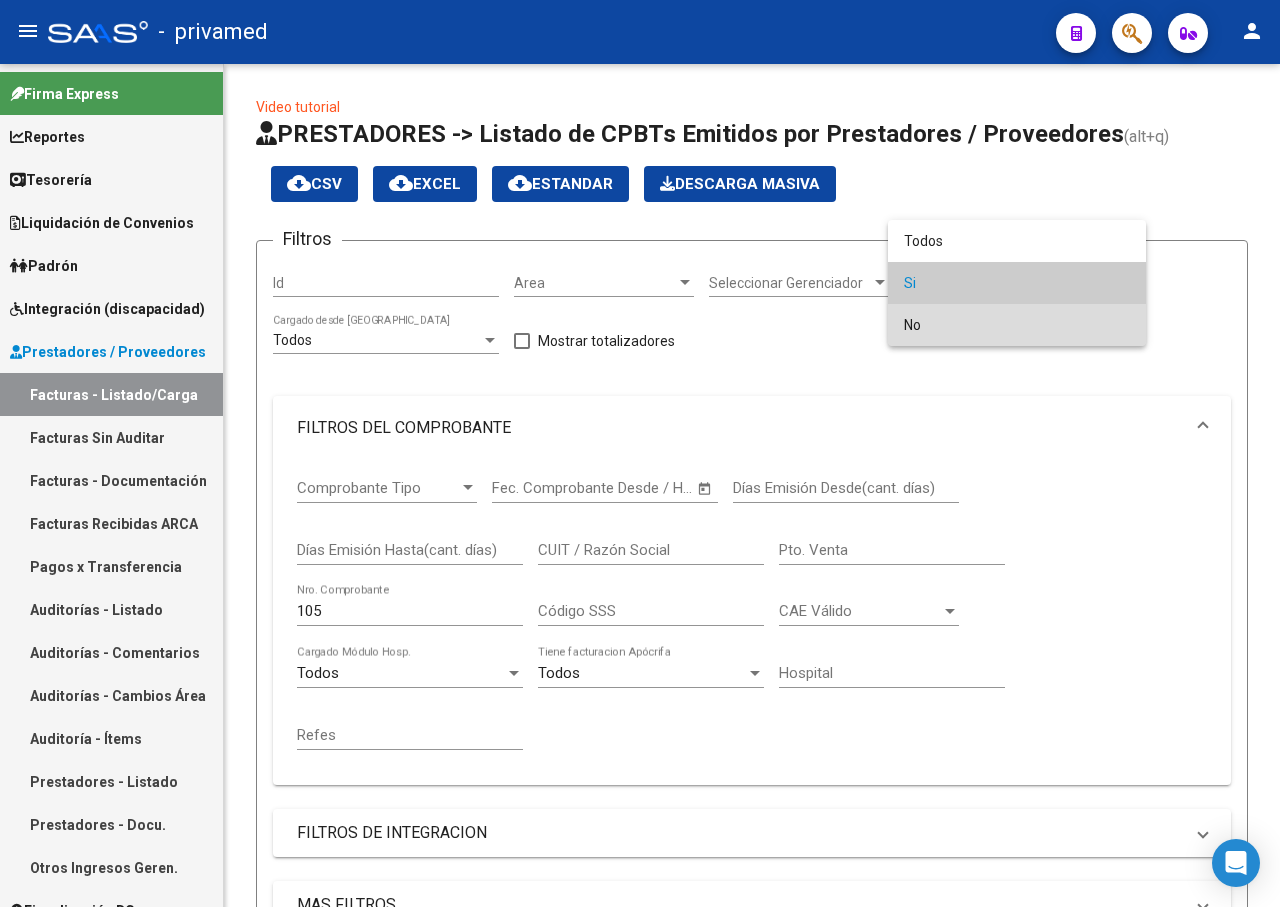 click on "No" at bounding box center (1017, 325) 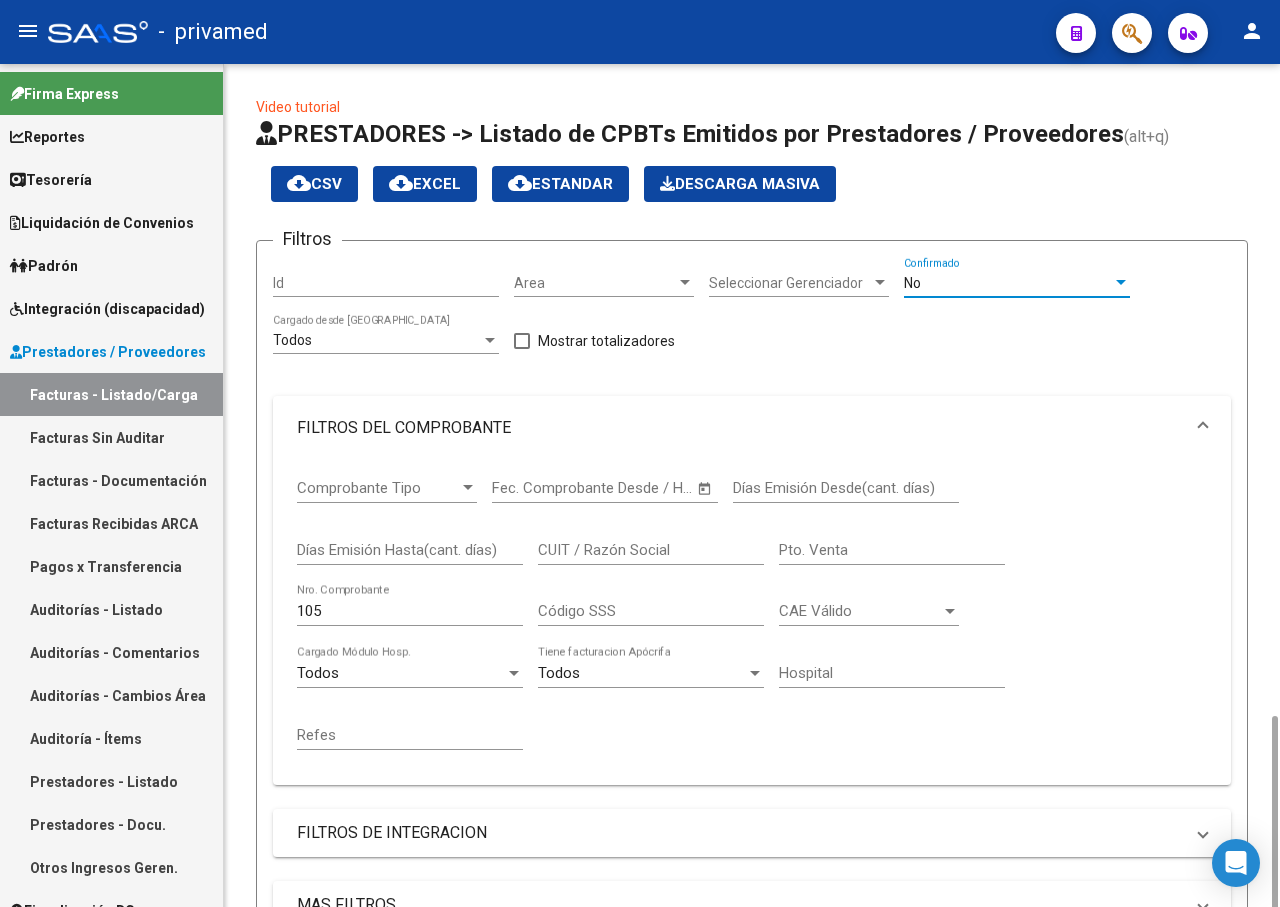 scroll, scrollTop: 400, scrollLeft: 0, axis: vertical 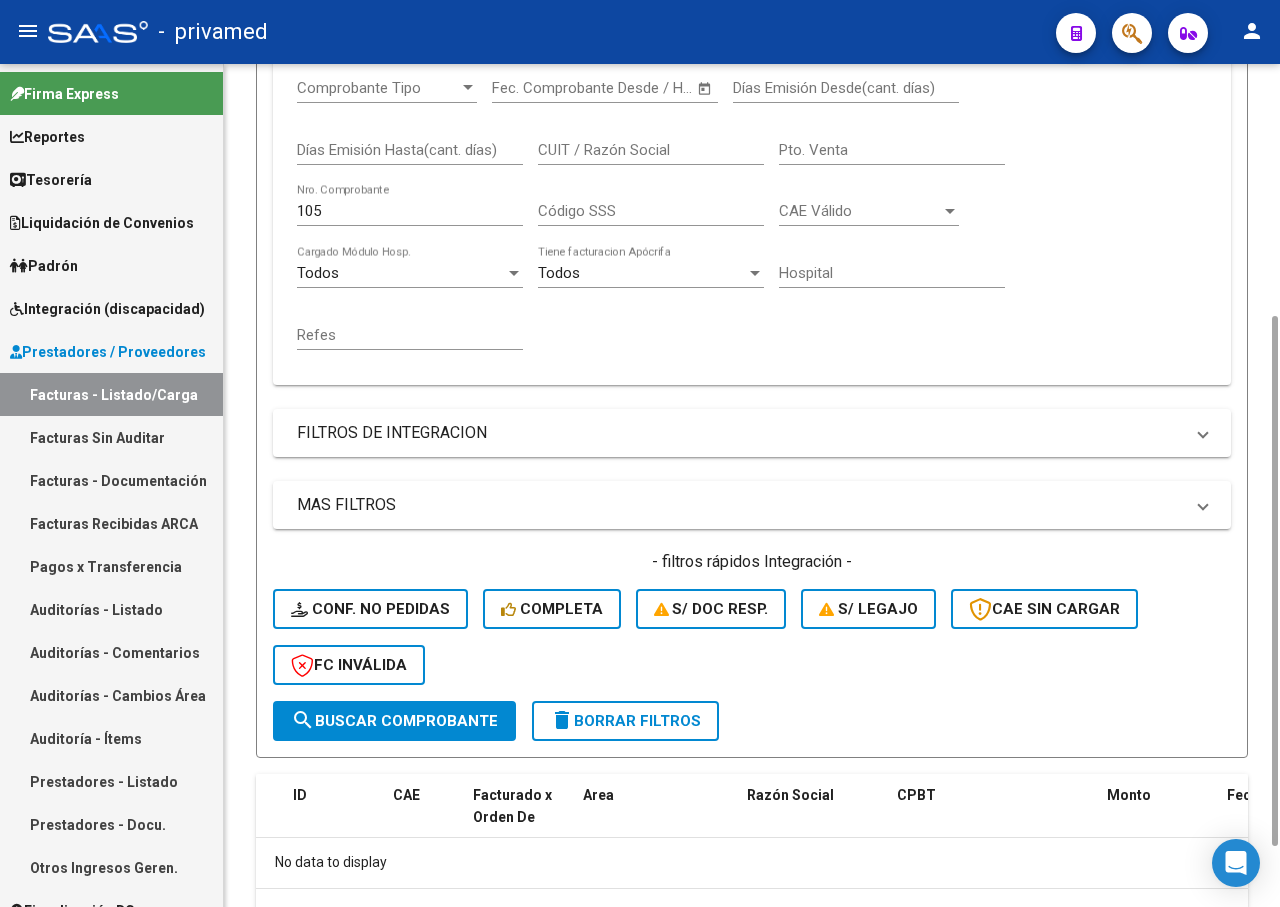 click on "search  Buscar Comprobante" 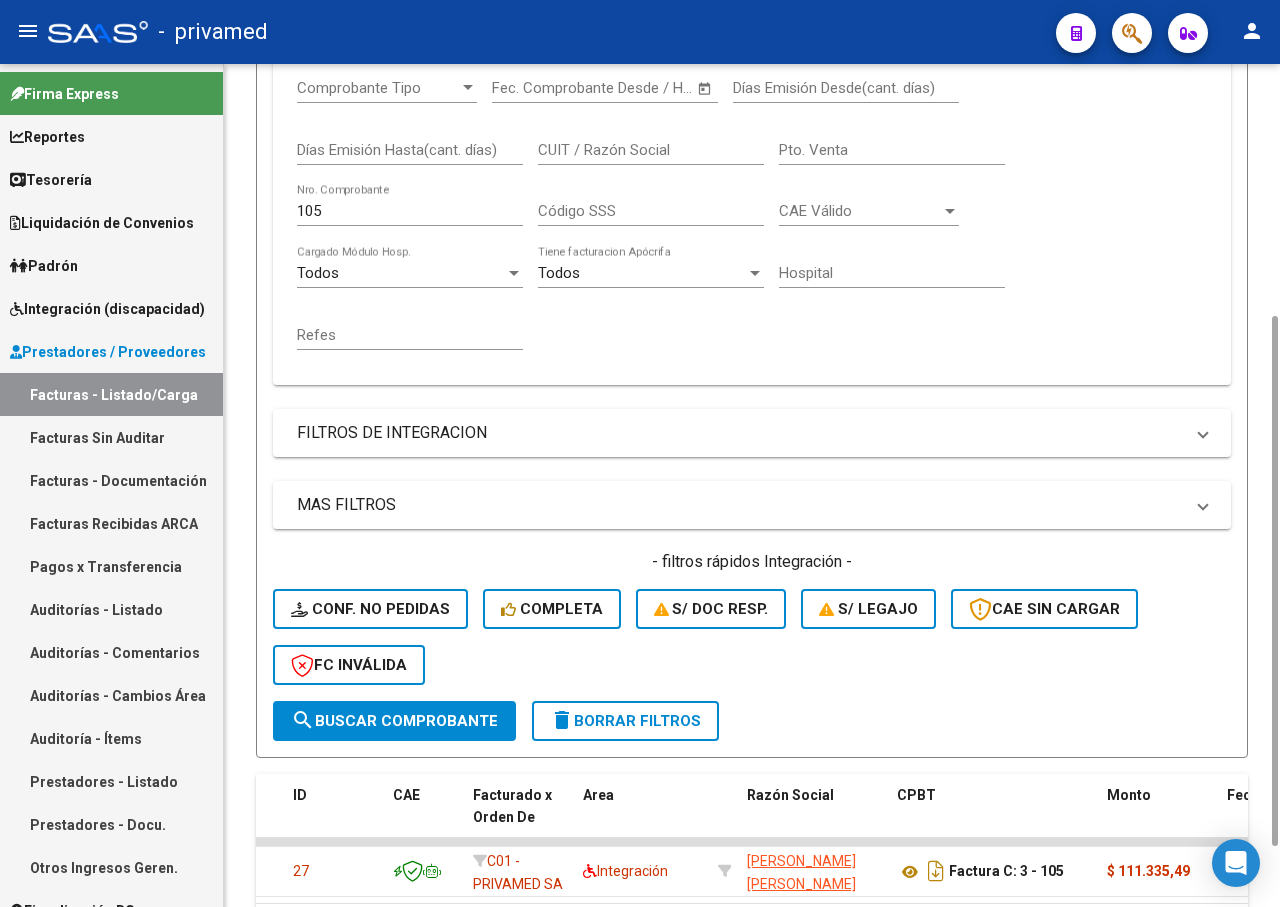 scroll, scrollTop: 526, scrollLeft: 0, axis: vertical 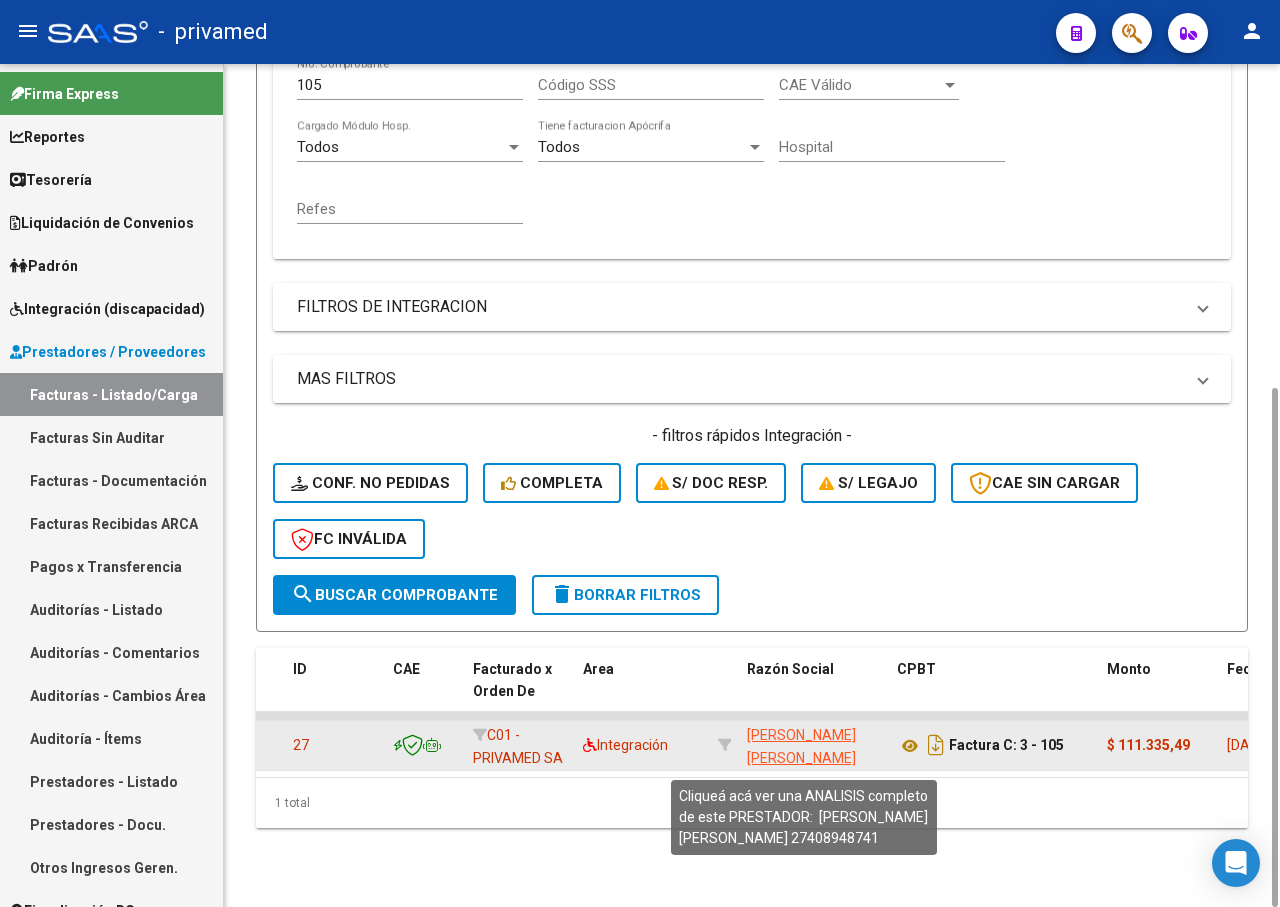 click on "[PERSON_NAME] [PERSON_NAME]" 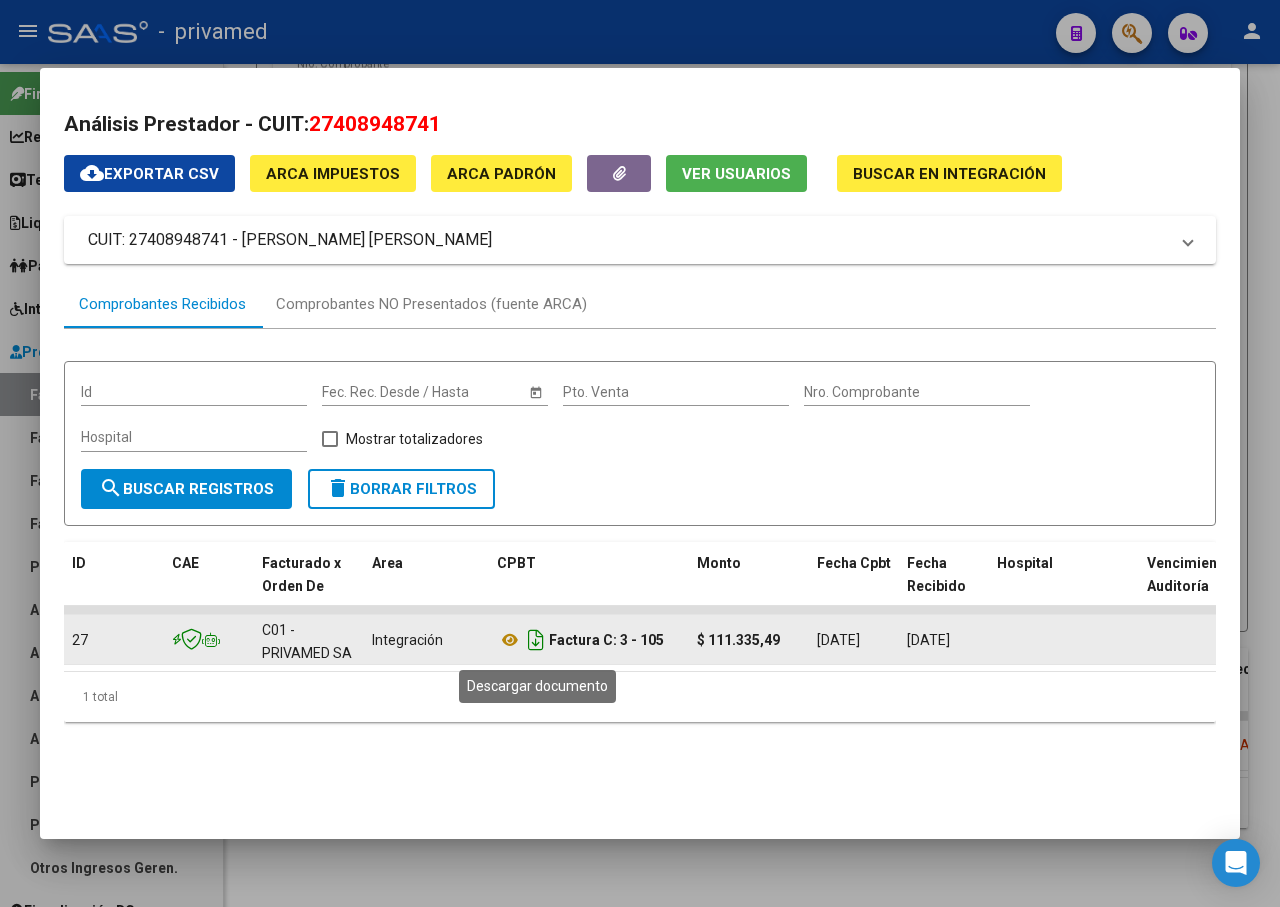 click 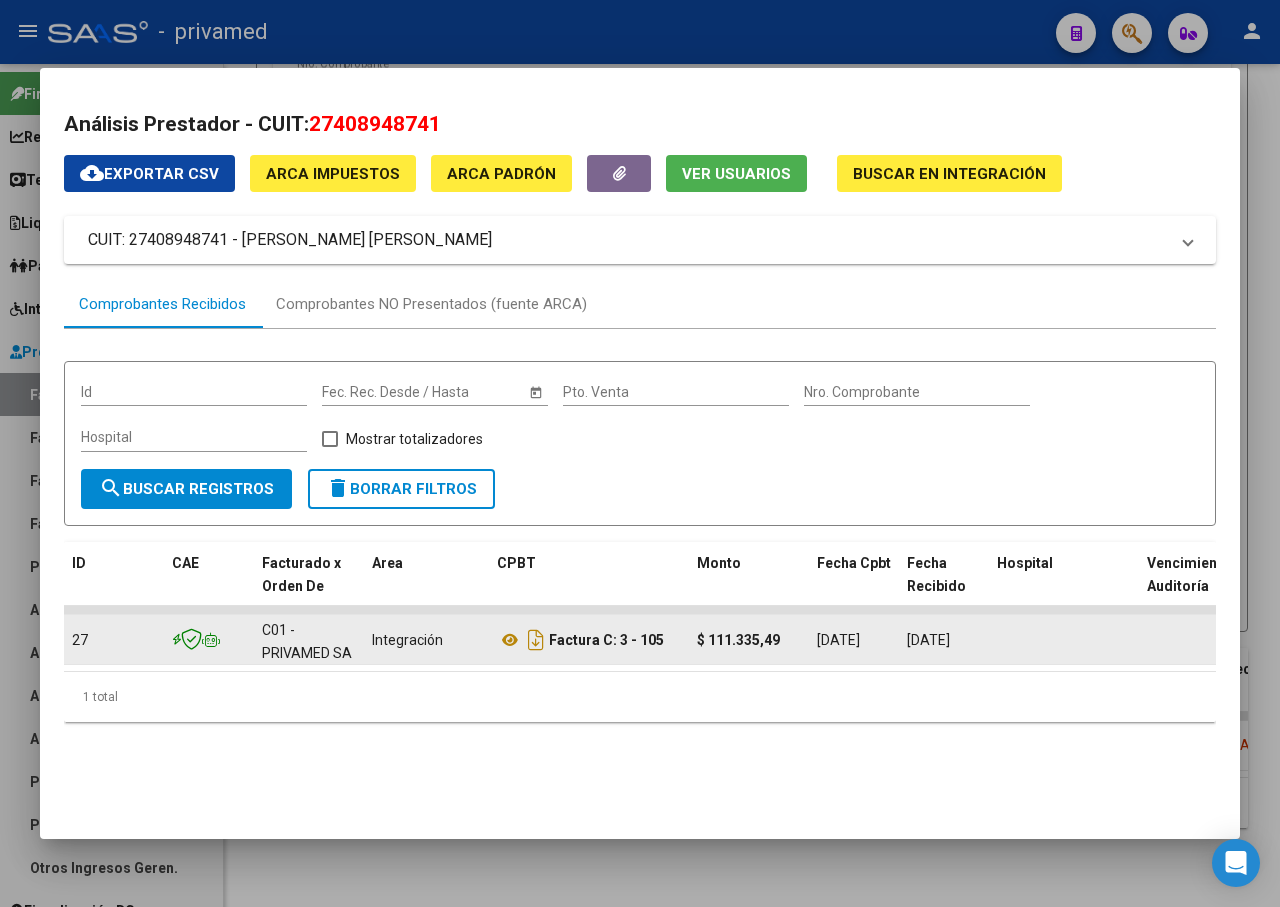 click on "delete  Borrar Filtros" at bounding box center [401, 489] 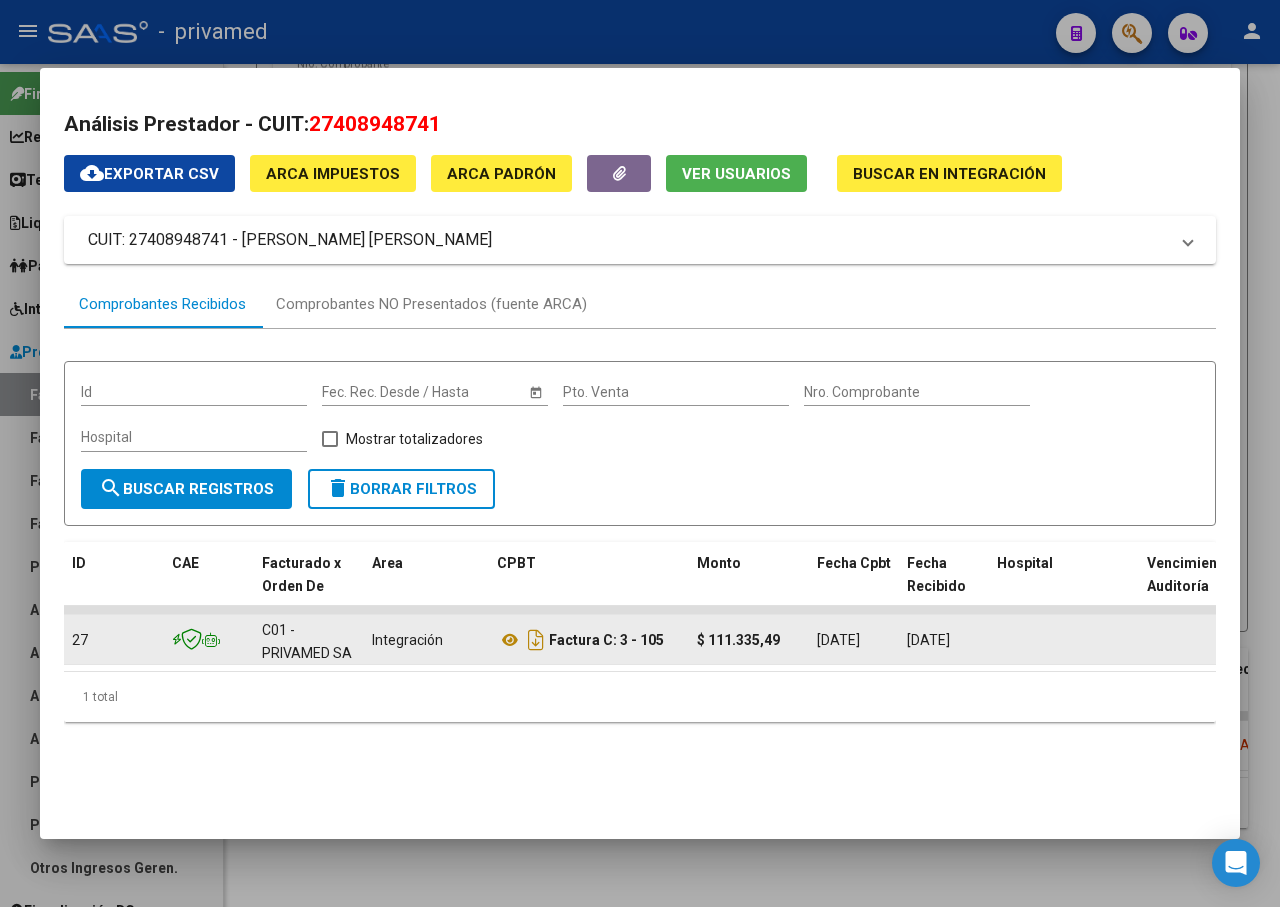 click at bounding box center (640, 453) 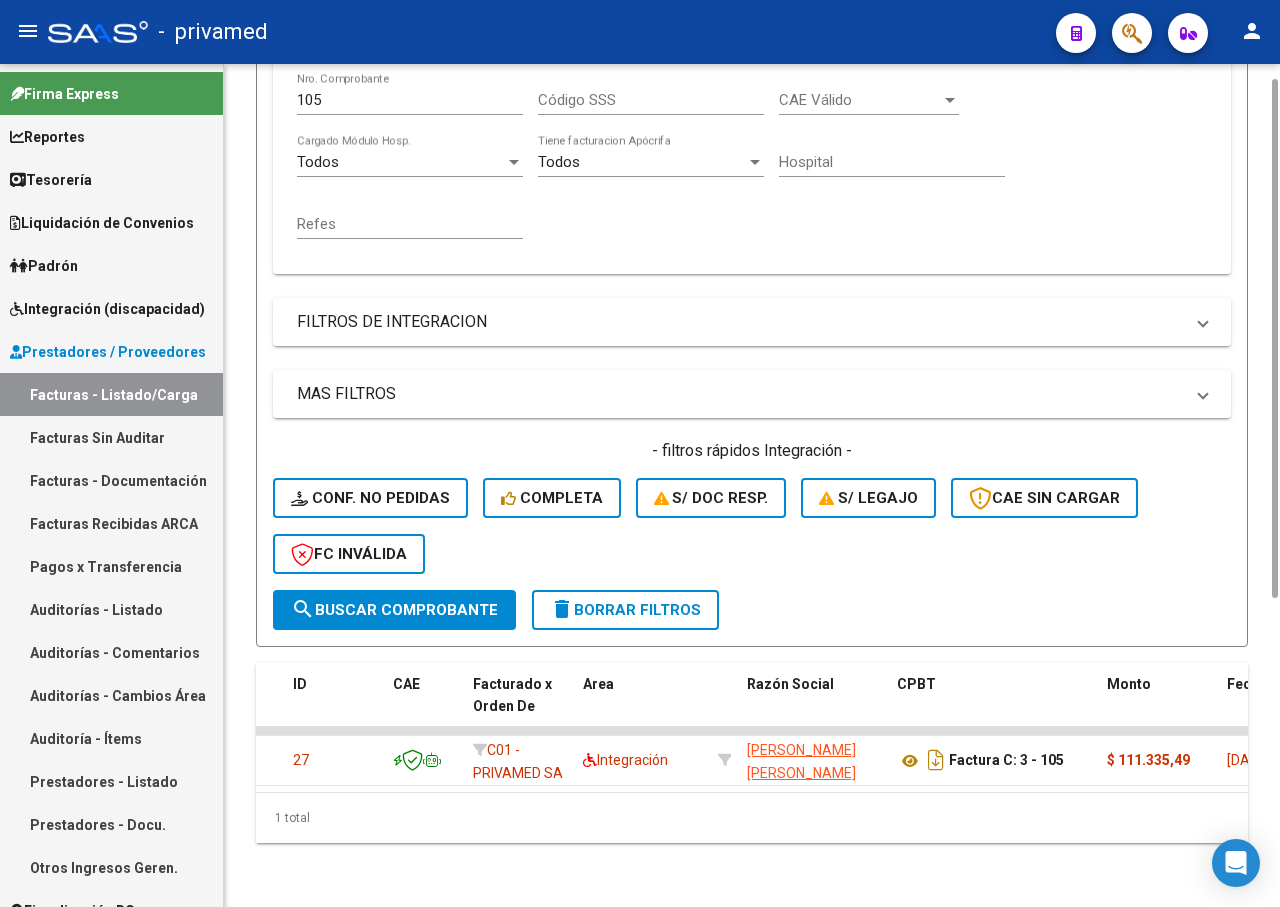 scroll, scrollTop: 0, scrollLeft: 0, axis: both 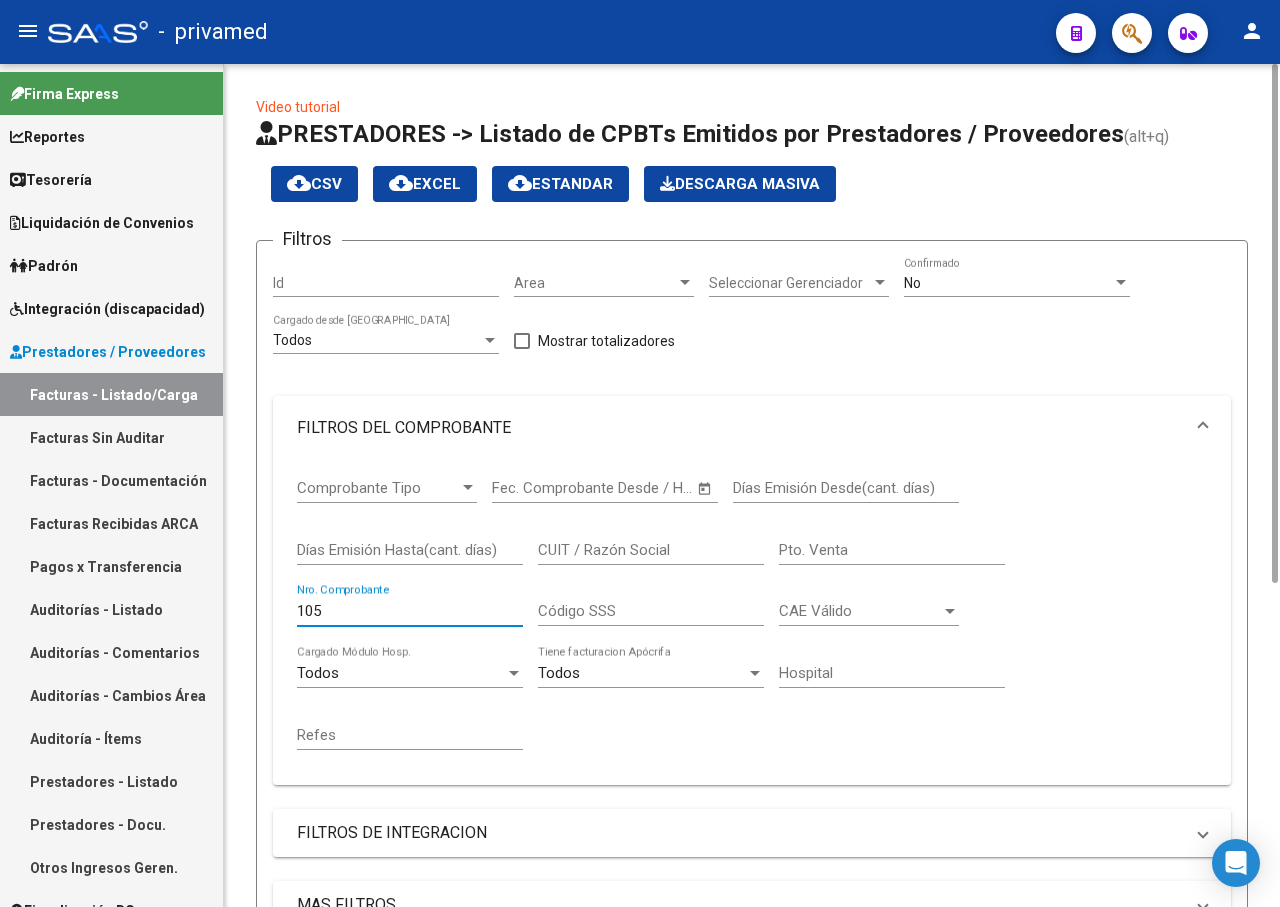 drag, startPoint x: 252, startPoint y: 588, endPoint x: 242, endPoint y: 586, distance: 10.198039 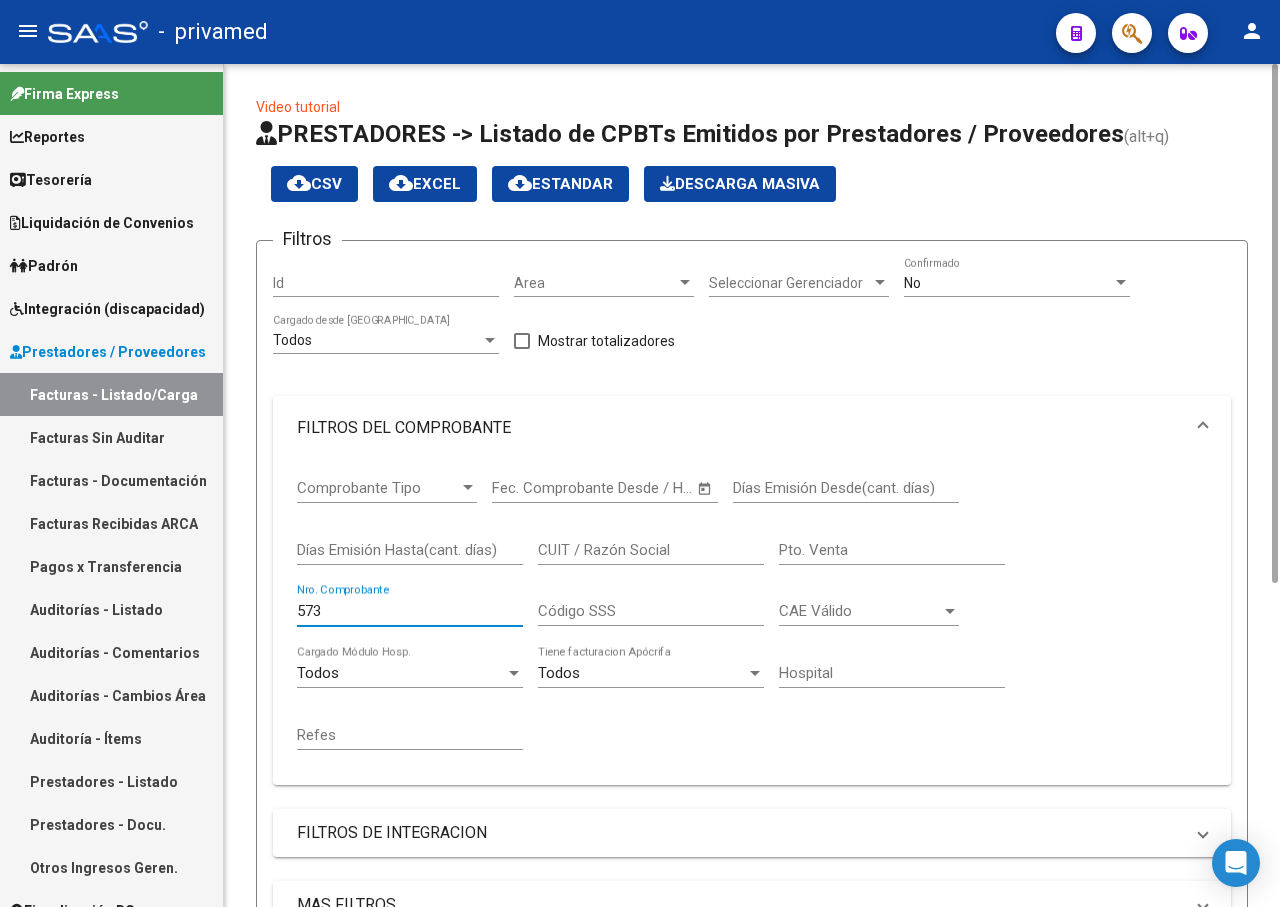 scroll, scrollTop: 526, scrollLeft: 0, axis: vertical 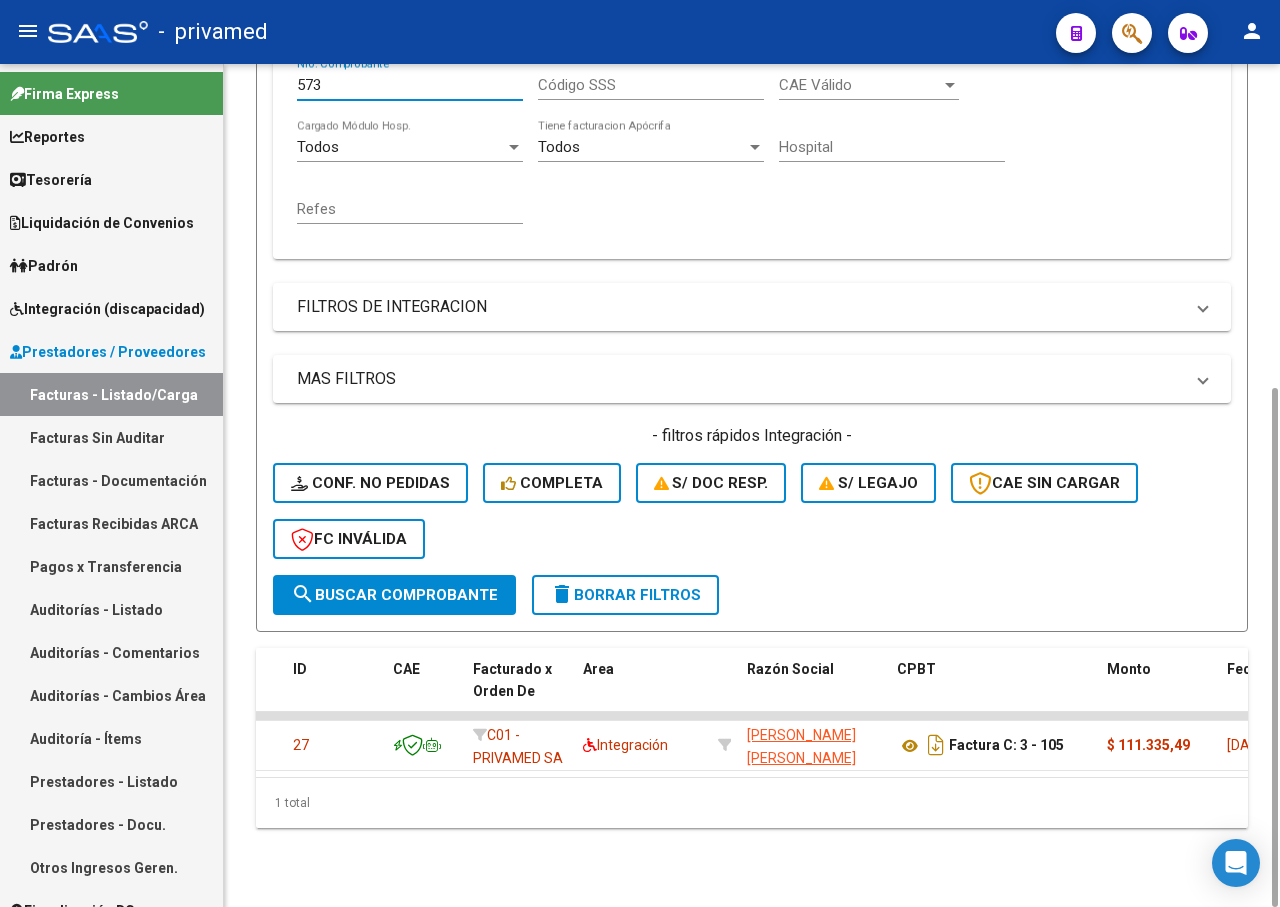type on "573" 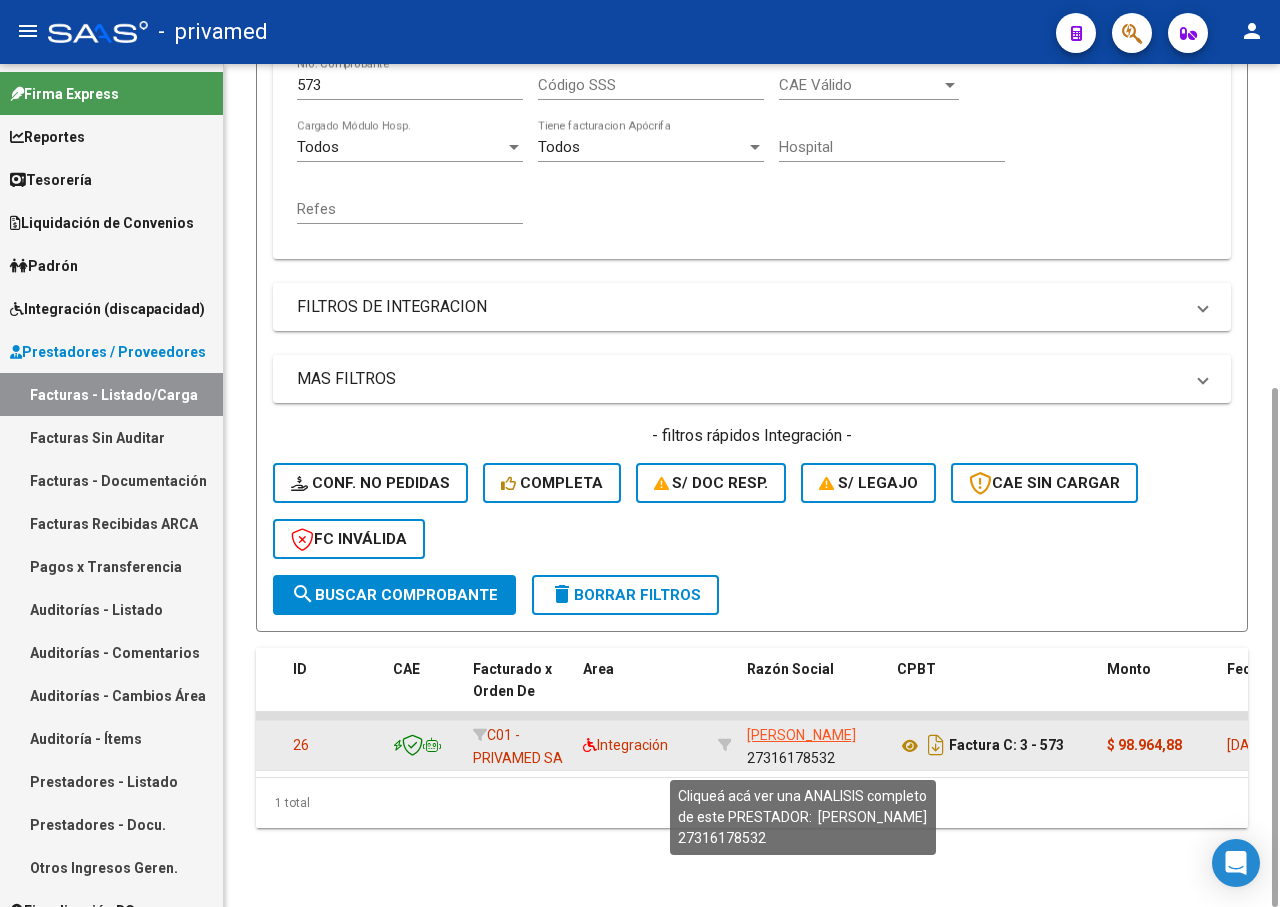 click on "[PERSON_NAME]" 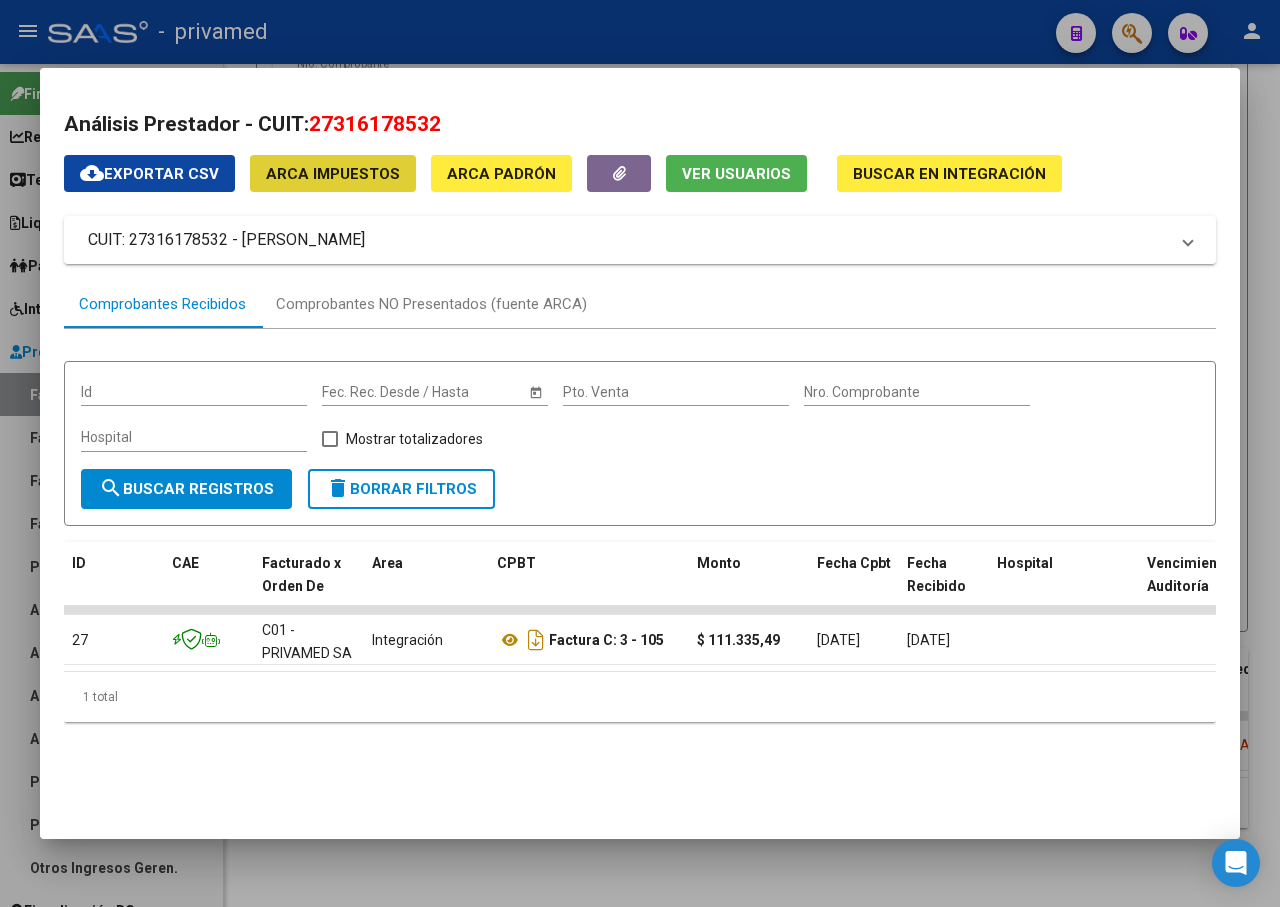 click at bounding box center (640, 453) 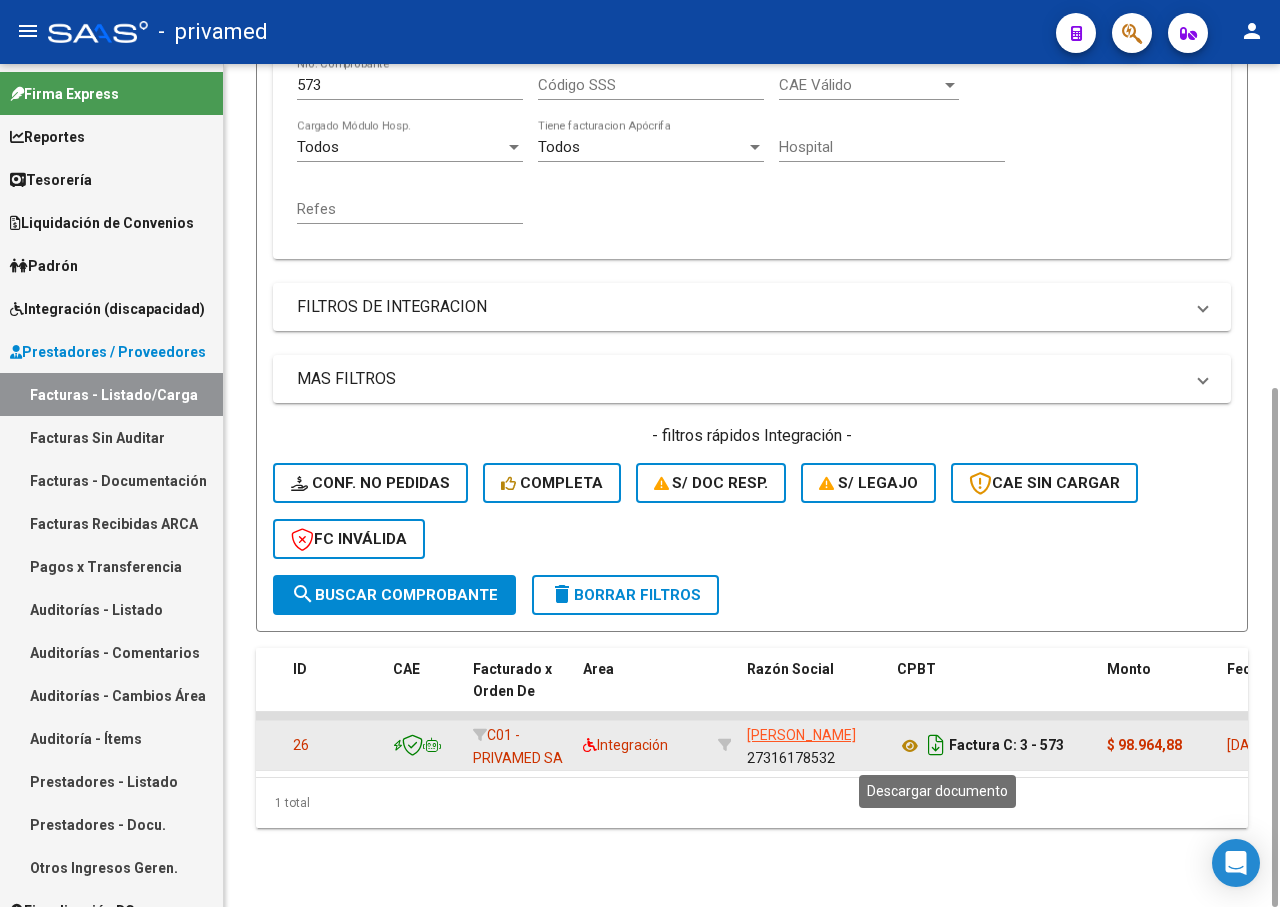 click 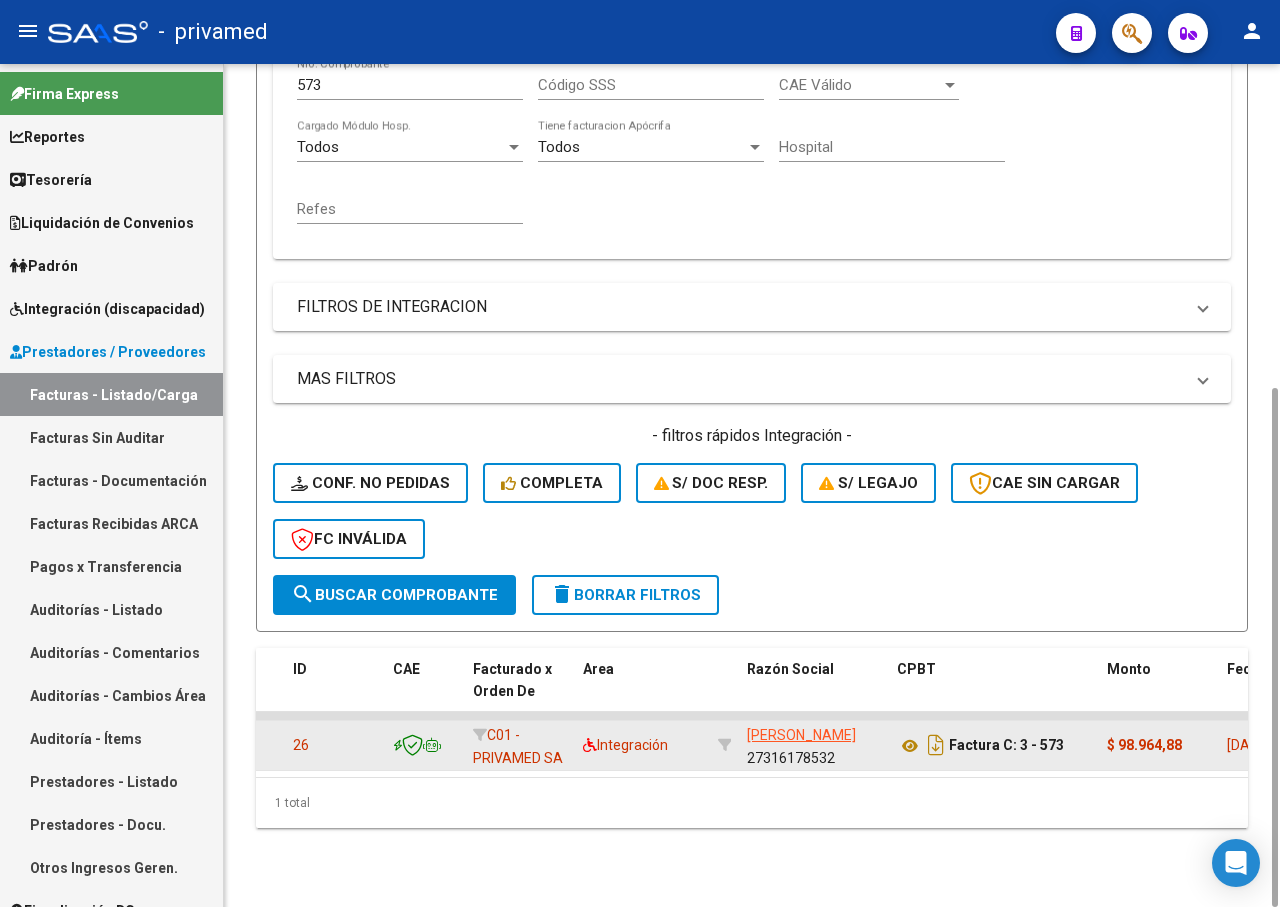 click on "Video tutorial   PRESTADORES -> Listado de CPBTs Emitidos por Prestadores / Proveedores (alt+q) cloud_download  CSV  cloud_download  EXCEL  cloud_download  Estandar   Descarga Masiva
Filtros Id Area Area Seleccionar Gerenciador Seleccionar Gerenciador No  Confirmado Todos  Cargado desde Masivo   Mostrar totalizadores   FILTROS DEL COMPROBANTE  Comprobante Tipo Comprobante Tipo Start date – Fec. Comprobante Desde / Hasta Días Emisión Desde(cant. días) Días Emisión Hasta(cant. días) CUIT / Razón Social Pto. Venta 573 Nro. Comprobante Código SSS CAE Válido CAE Válido Todos  Cargado Módulo Hosp. Todos  Tiene facturacion Apócrifa Hospital Refes  FILTROS DE INTEGRACION  Todos  Cargado en Para Enviar SSS Período De Prestación Campos del Archivo de Rendición Devuelto x SSS (dr_envio) Todos  Rendido x SSS (dr_envio) Tipo de Registro Tipo de Registro Período Presentación Período Presentación Campos del Legajo Asociado (preaprobación) Afiliado Legajo (cuil/nombre) Todos   MAS FILTROS  Todos  –" 